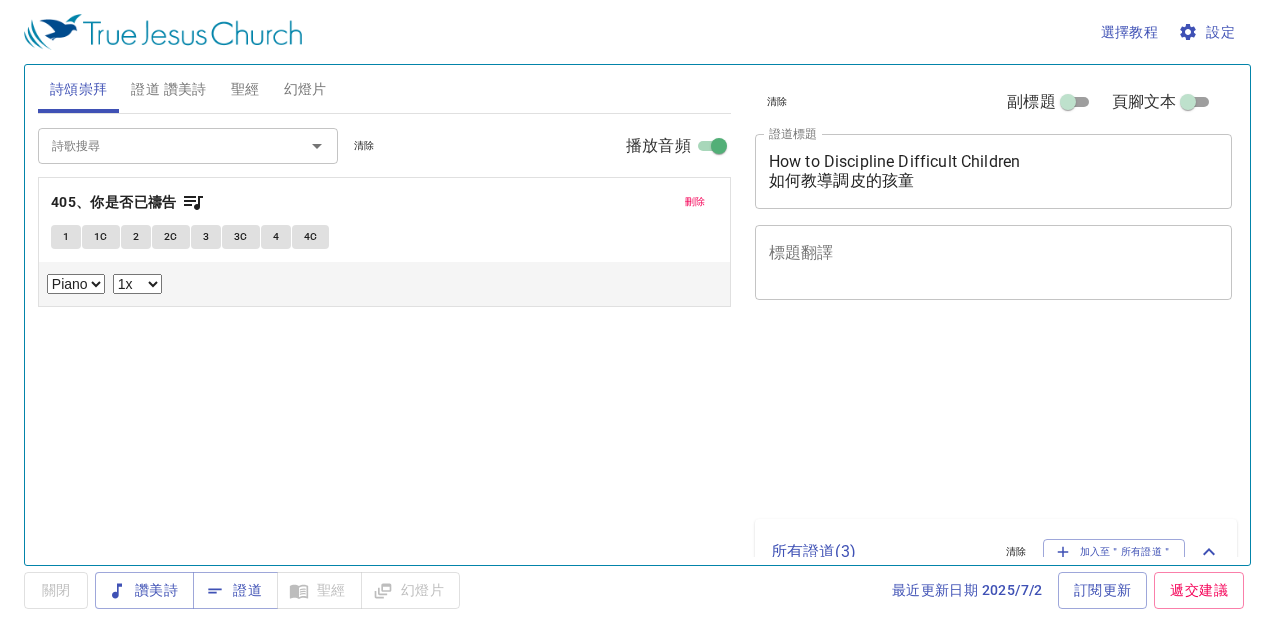 select on "1" 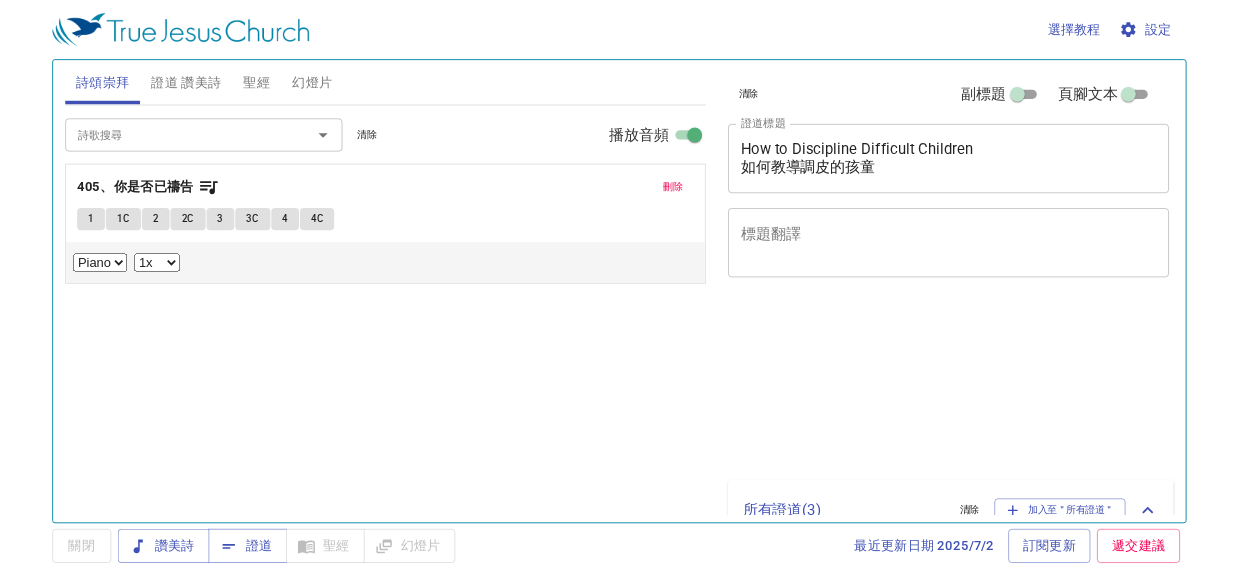 scroll, scrollTop: 0, scrollLeft: 0, axis: both 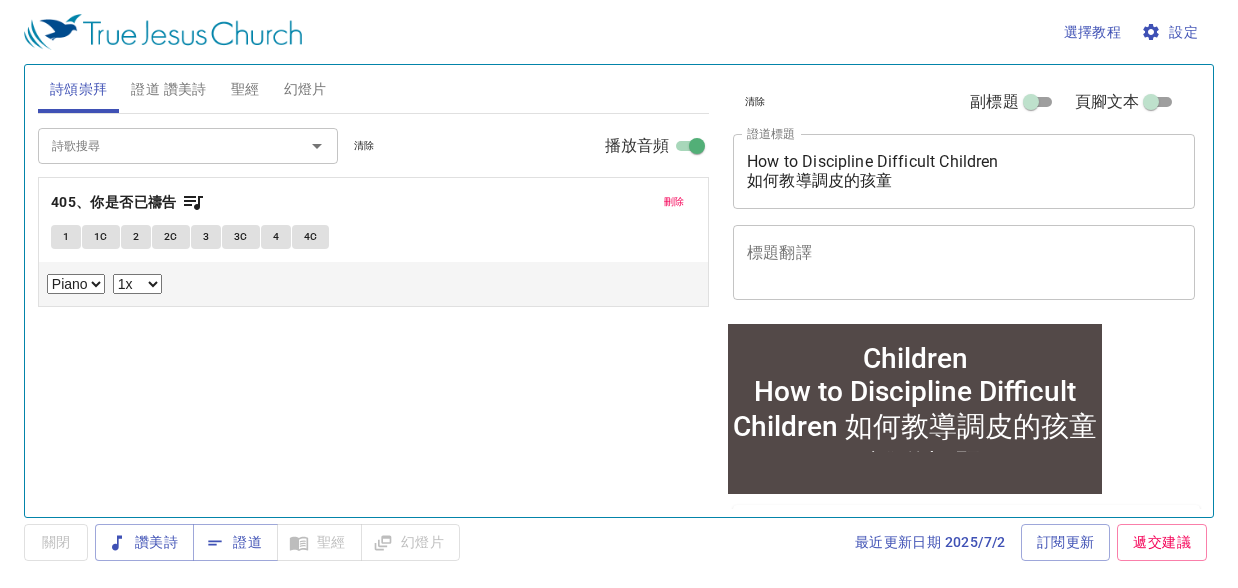 click on "聖經" at bounding box center (245, 89) 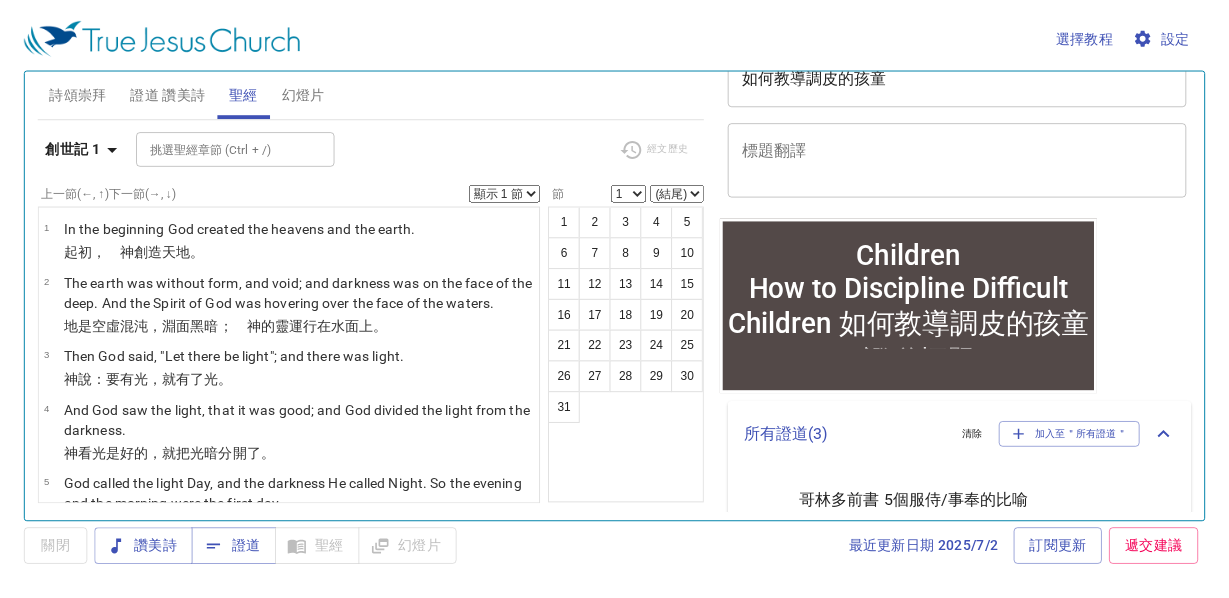 scroll, scrollTop: 98, scrollLeft: 0, axis: vertical 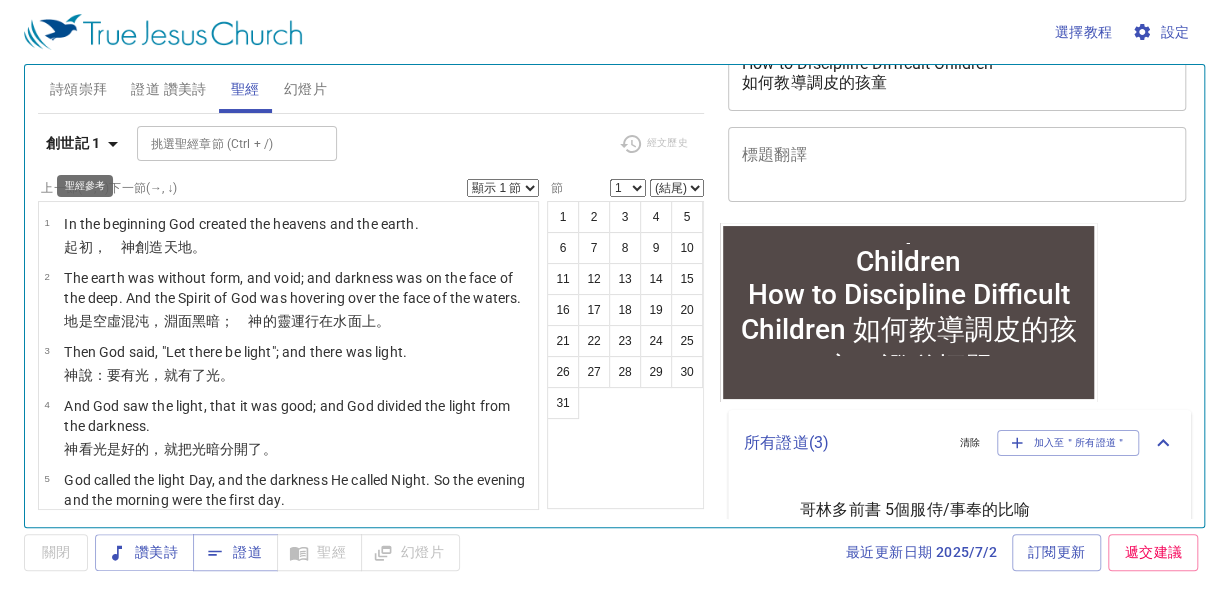 click 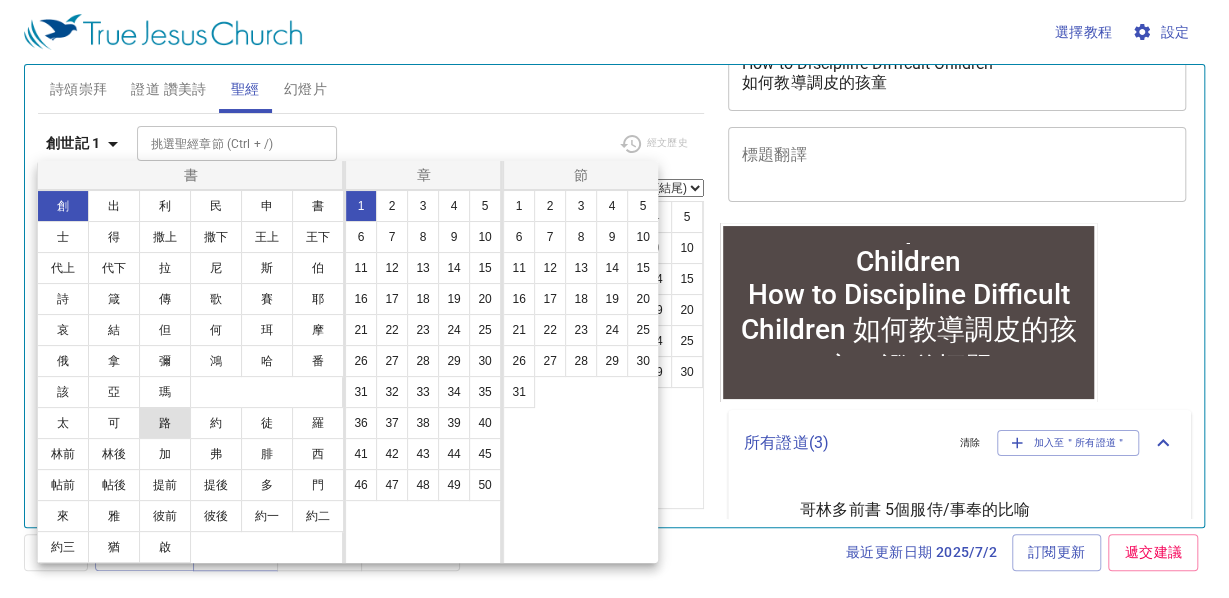 click on "路" at bounding box center [165, 423] 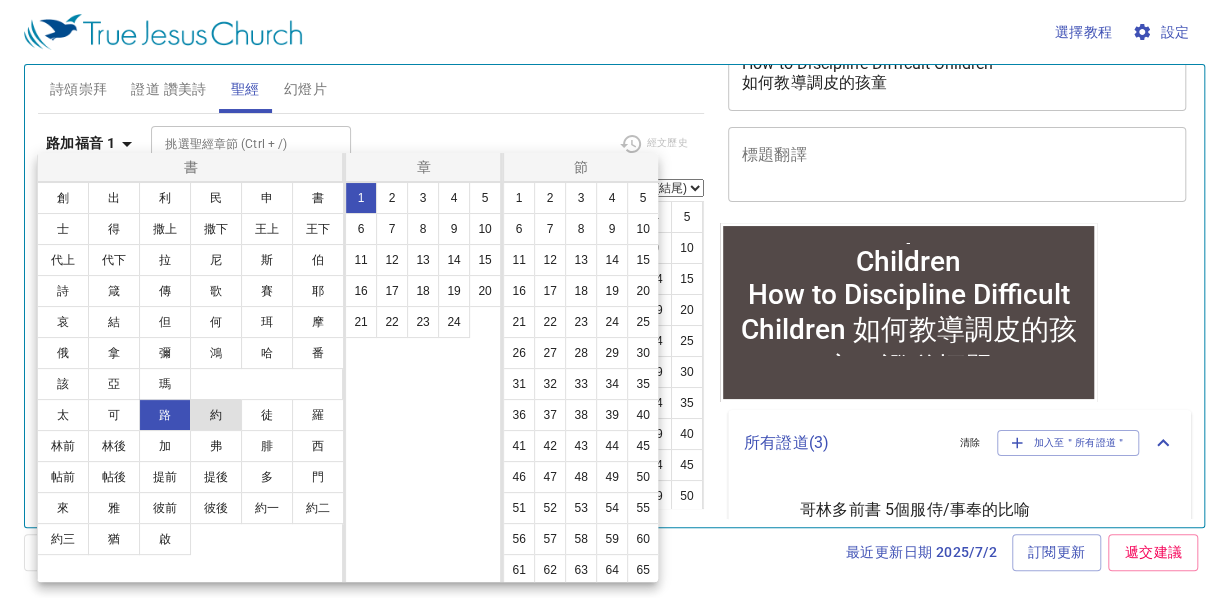 click on "約" at bounding box center [216, 415] 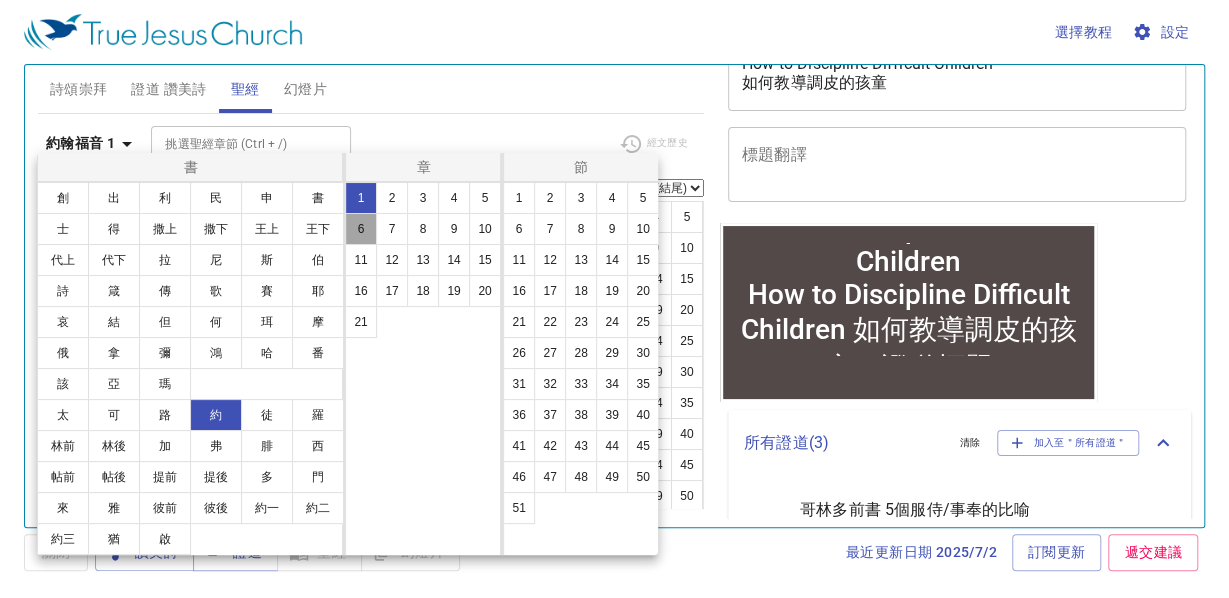 click on "6" at bounding box center [361, 229] 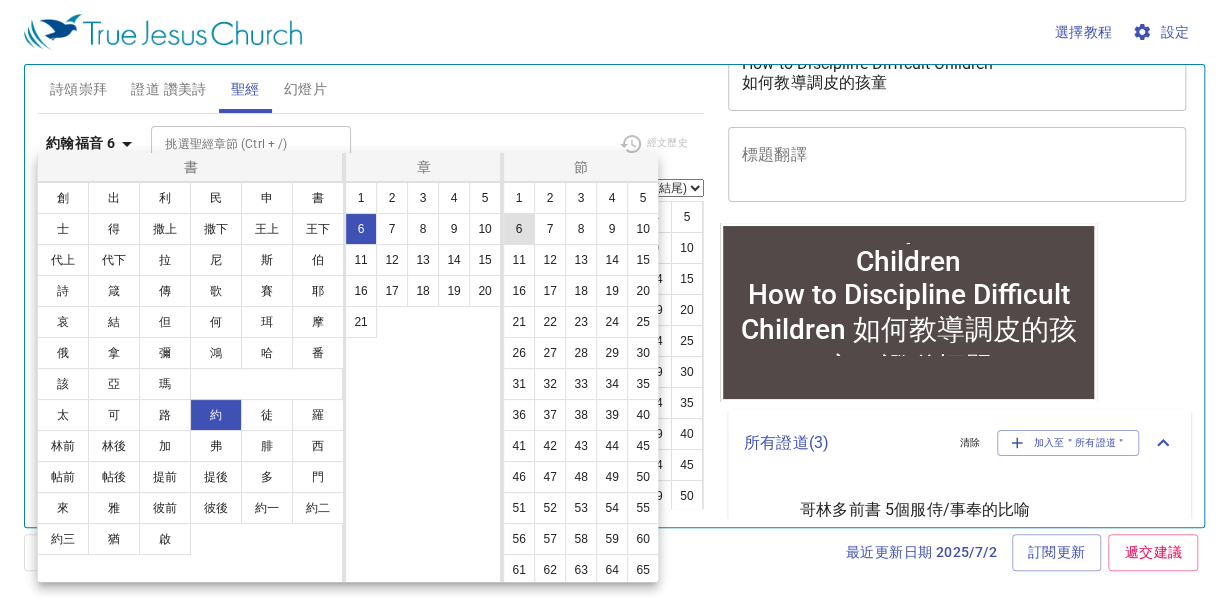 click on "6" at bounding box center (519, 229) 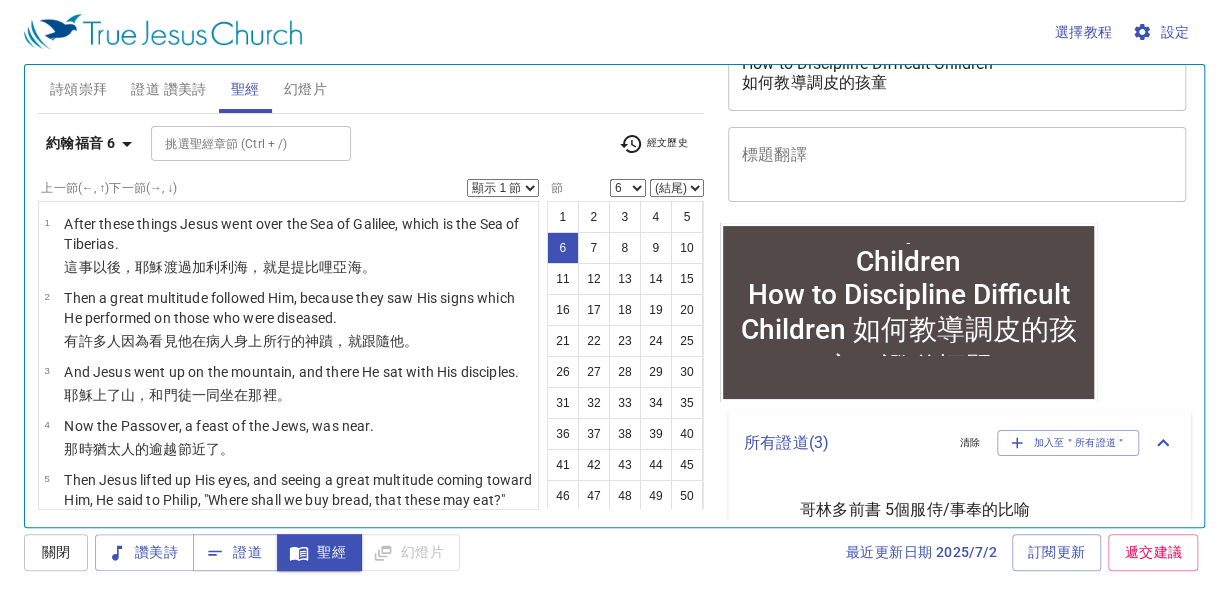 scroll, scrollTop: 230, scrollLeft: 0, axis: vertical 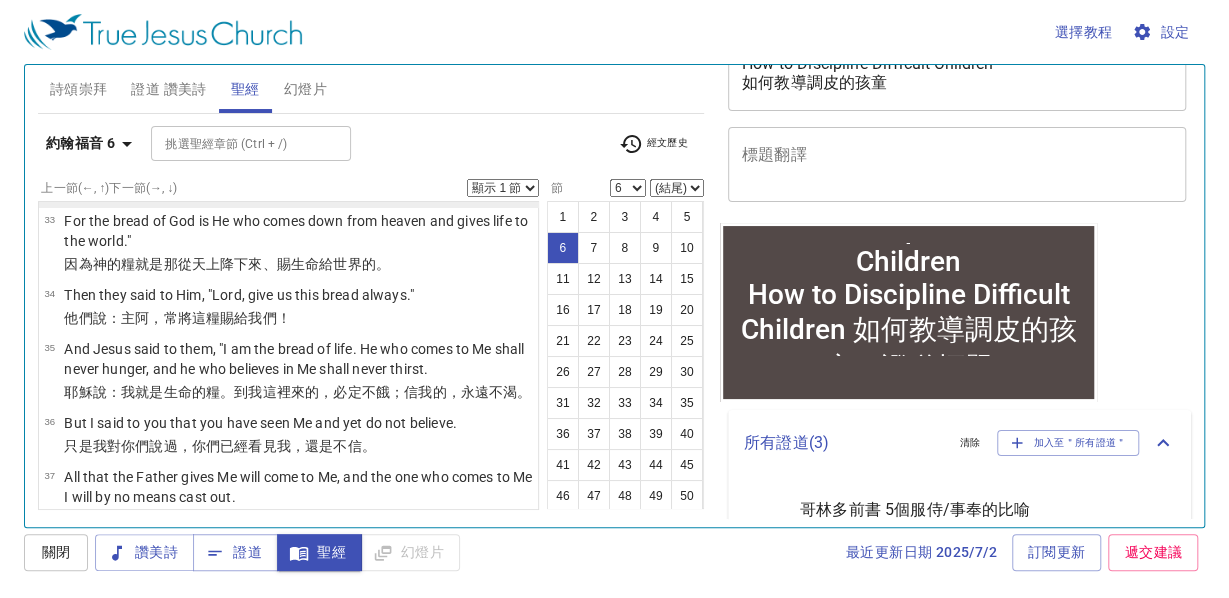 click on "天上 來的糧 不是 摩西 賜給 你們的 ，乃是 我 父 將天上 來的真 糧 賜給 你們 。" at bounding box center [297, 180] 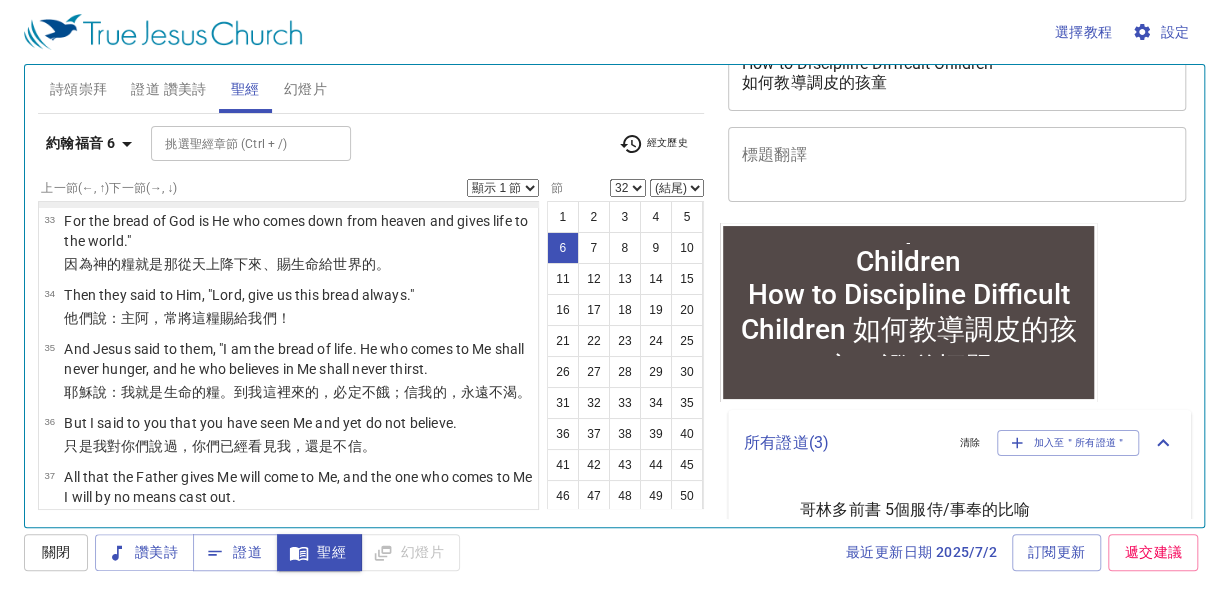 scroll, scrollTop: 2425, scrollLeft: 0, axis: vertical 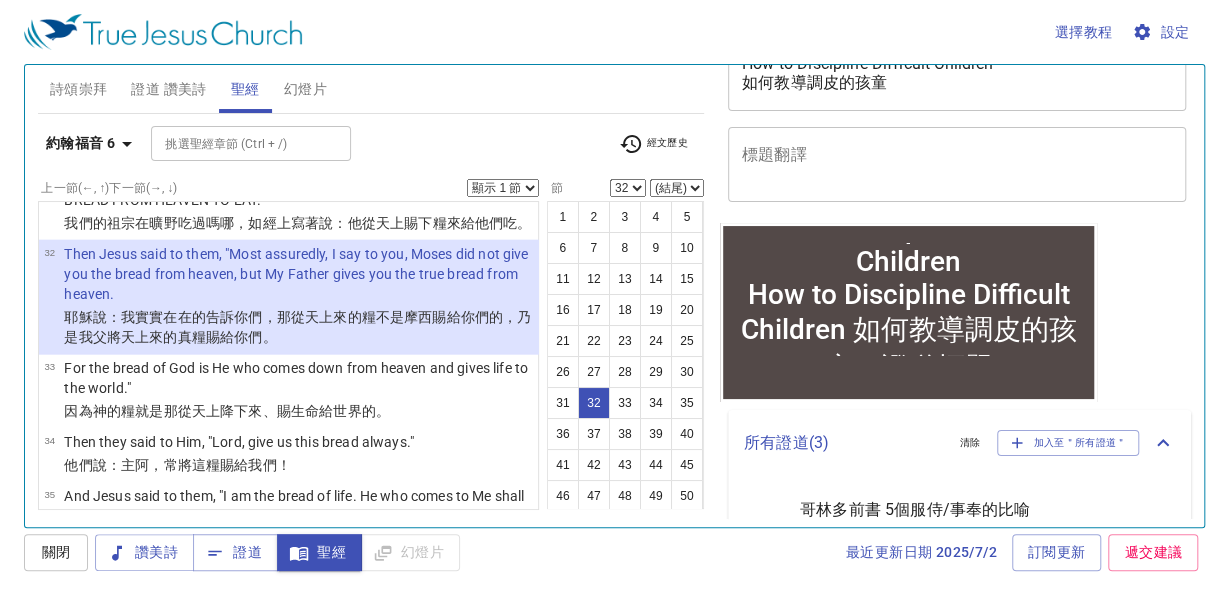 click on "選擇教程 設定 詩頌崇拜 證道 讚美詩 聖經 幻燈片 詩歌搜尋 詩歌搜尋   清除 播放音頻 刪除 405、你是否已禱告   1 1C 2 2C 3 3C 4 4C Piano 0.6x 0.7x 0.8x 0.9x 1x 1.1x 1.2x 1.3x 1.4x 1.5x 1.7x 2x 詩歌搜尋 詩歌搜尋   清除 播放音頻 證道還未選讚美詩 約翰福音 6 挑選聖經章節 (Ctrl + /) 挑選聖經章節 (Ctrl + /)   經文歷史   上一節  (←, ↑)     下一節  (→, ↓) 顯示 1 節 顯示 2 節 顯示 3 節 顯示 4 節 顯示 5 節 1 After these things Jesus went over the Sea of Galilee, which is the Sea of Tiberias.   這事 以後 ，耶穌 渡 過 加利利 海 ，就是提比哩亞海 。 2 Then a great multitude followed Him, because they saw His signs which He performed on those who were diseased.   有許多人 因為 看見 他在 病人 身上所行的 神 蹟，就跟隨 他 。 3 And Jesus went up on the mountain, and there He sat with His disciples.   耶穌 上了 山 ，和 門徒 一同 坐在 那裡 。 4   節" at bounding box center (614, 299) 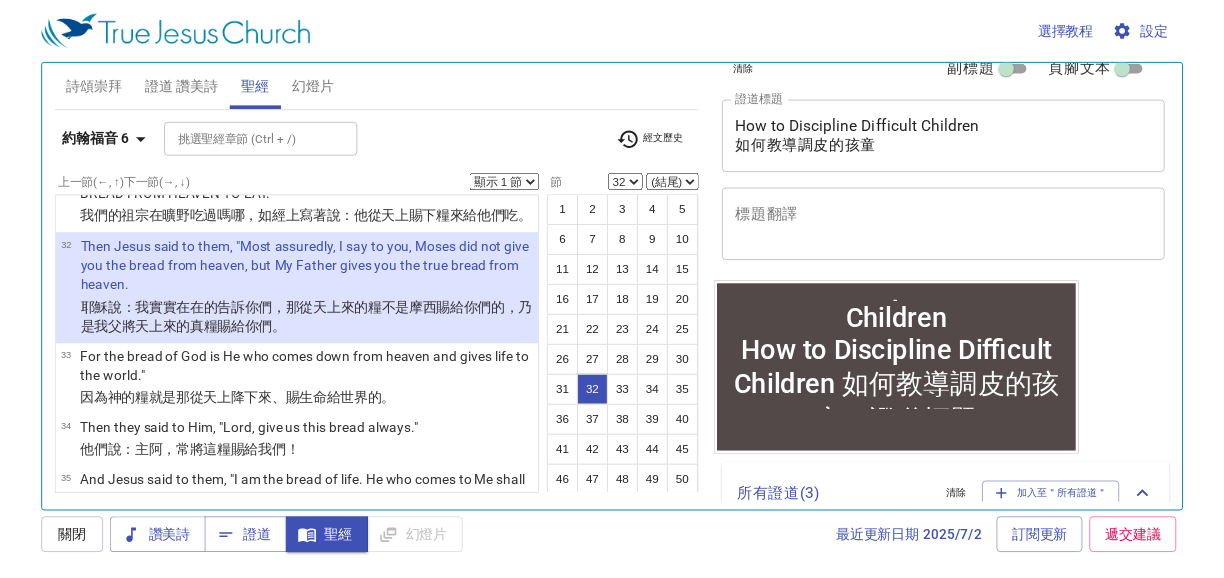 scroll, scrollTop: 0, scrollLeft: 0, axis: both 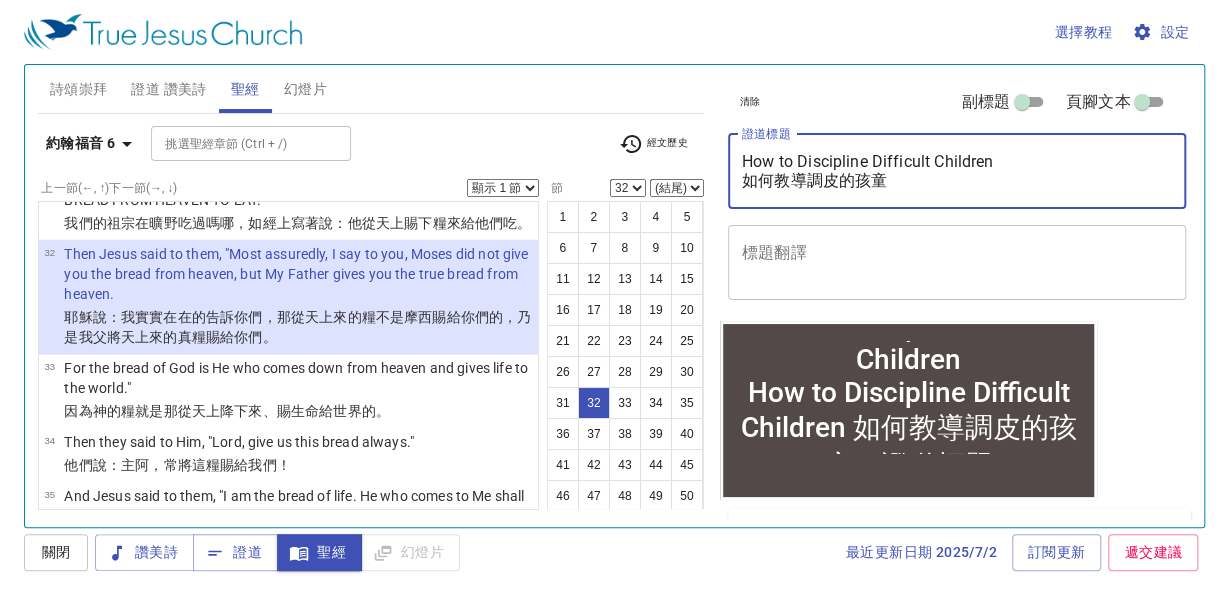 drag, startPoint x: 927, startPoint y: 185, endPoint x: 728, endPoint y: 159, distance: 200.6913 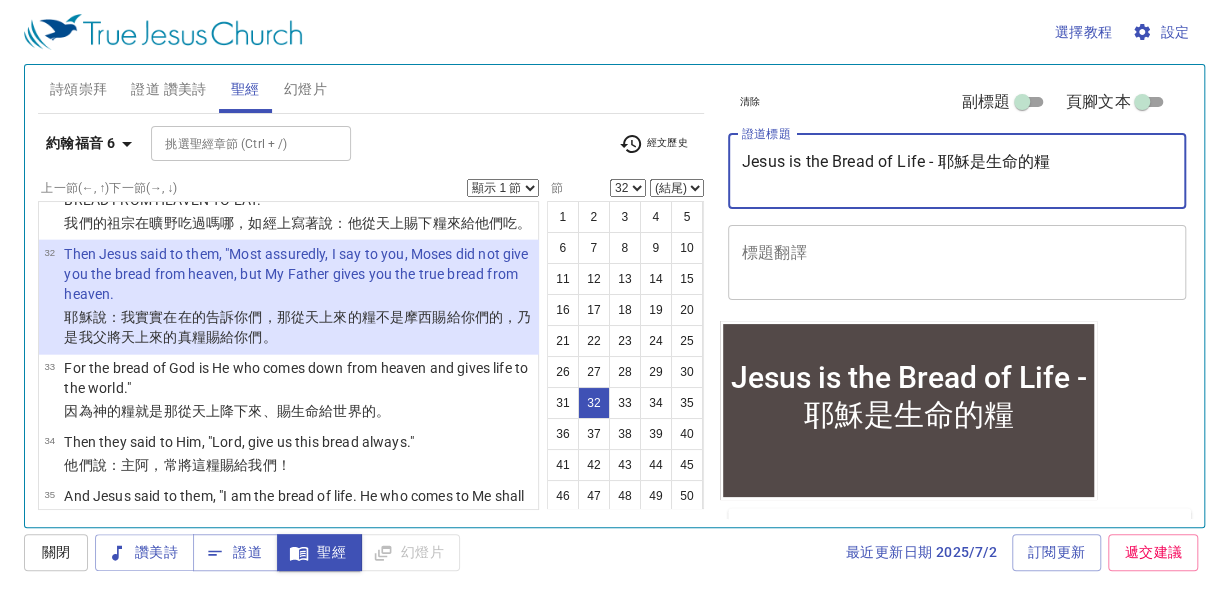 click on "Jesus is the Bread of Life - 耶穌是生命的糧" at bounding box center (957, 171) 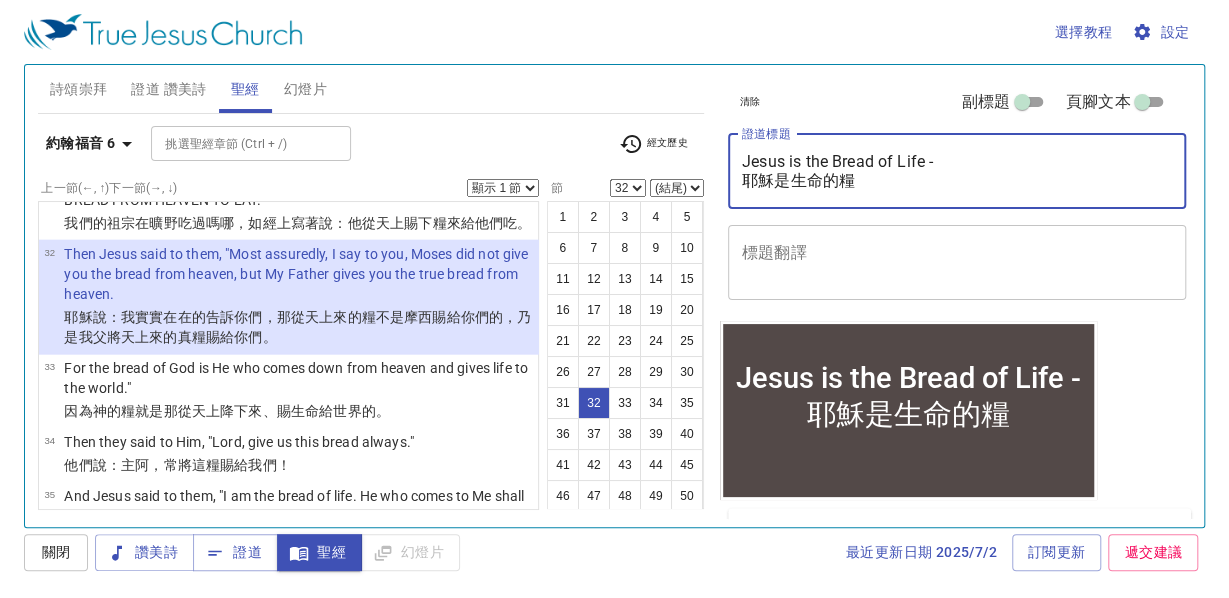 click on "Jesus is the Bread of Life -
耶穌是生命的糧" at bounding box center (957, 171) 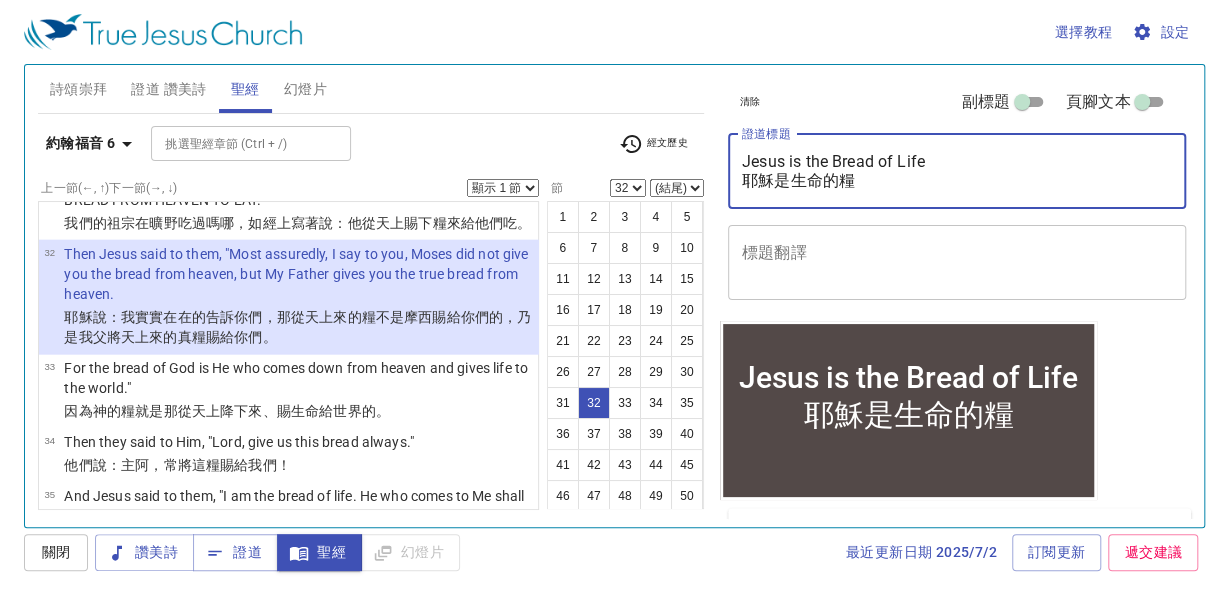 type on "Jesus is the Bread of Life
耶穌是生命的糧" 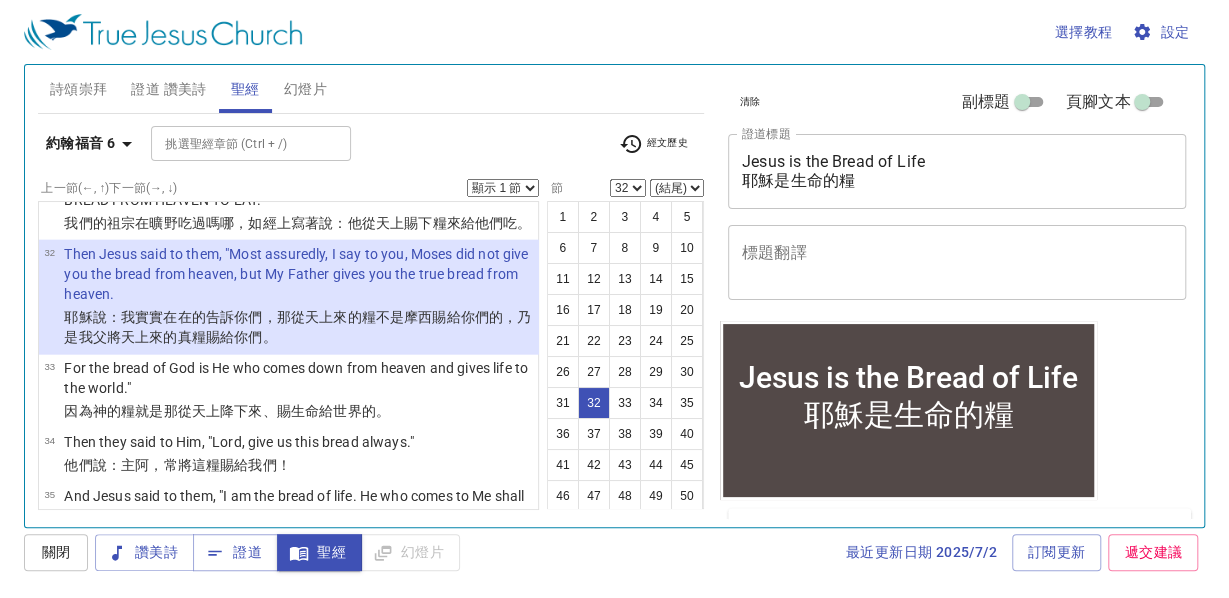 click on "選擇教程 設定 詩頌崇拜 證道 讚美詩 聖經 幻燈片 詩歌搜尋 詩歌搜尋   清除 播放音頻 刪除 405、你是否已禱告   1 1C 2 2C 3 3C 4 4C Piano 0.6x 0.7x 0.8x 0.9x 1x 1.1x 1.2x 1.3x 1.4x 1.5x 1.7x 2x 詩歌搜尋 詩歌搜尋   清除 播放音頻 證道還未選讚美詩 約翰福音 6 挑選聖經章節 (Ctrl + /) 挑選聖經章節 (Ctrl + /)   經文歷史   上一節  (←, ↑)     下一節  (→, ↓) 顯示 1 節 顯示 2 節 顯示 3 節 顯示 4 節 顯示 5 節 1 After these things Jesus went over the Sea of Galilee, which is the Sea of [LOCATION].   這事 以後 ，耶穌 渡 過 加利利 海 ，就是提比哩亞海 。 2 Then a great multitude followed Him, because they saw His signs which He performed on those who were diseased.   有許多人 因為 看見 他在 病人 身上所行的 神 蹟，就跟隨 他 。 3 And Jesus went up on the mountain, and there He sat with His disciples.   耶穌 上了 山 ，和 門徒 一同 坐在 那裡 4" at bounding box center (614, 299) 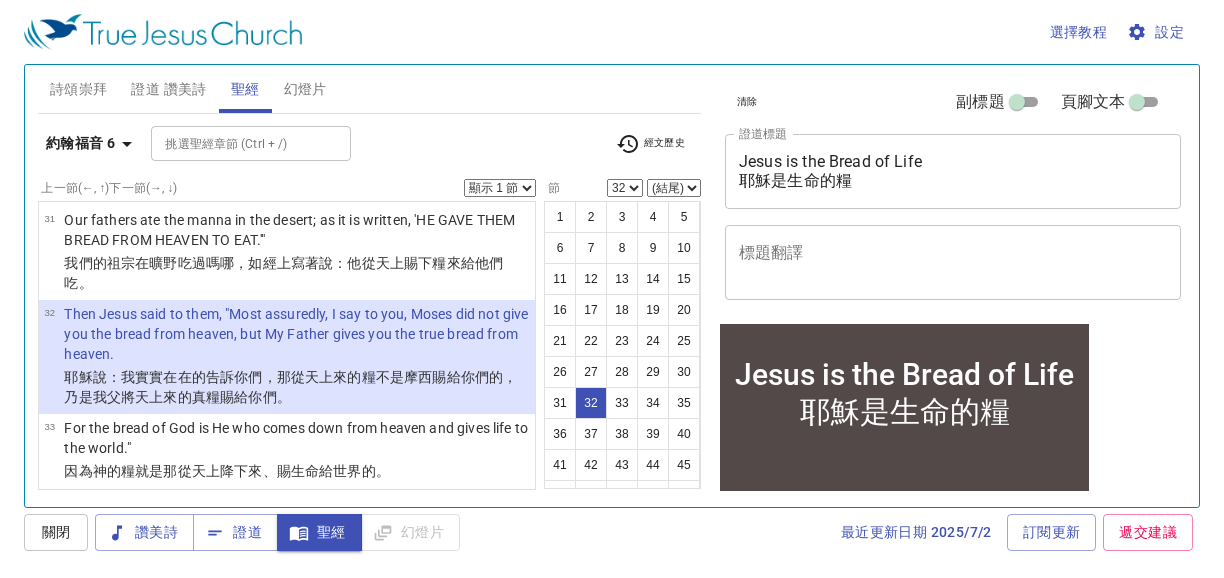 scroll, scrollTop: 2465, scrollLeft: 0, axis: vertical 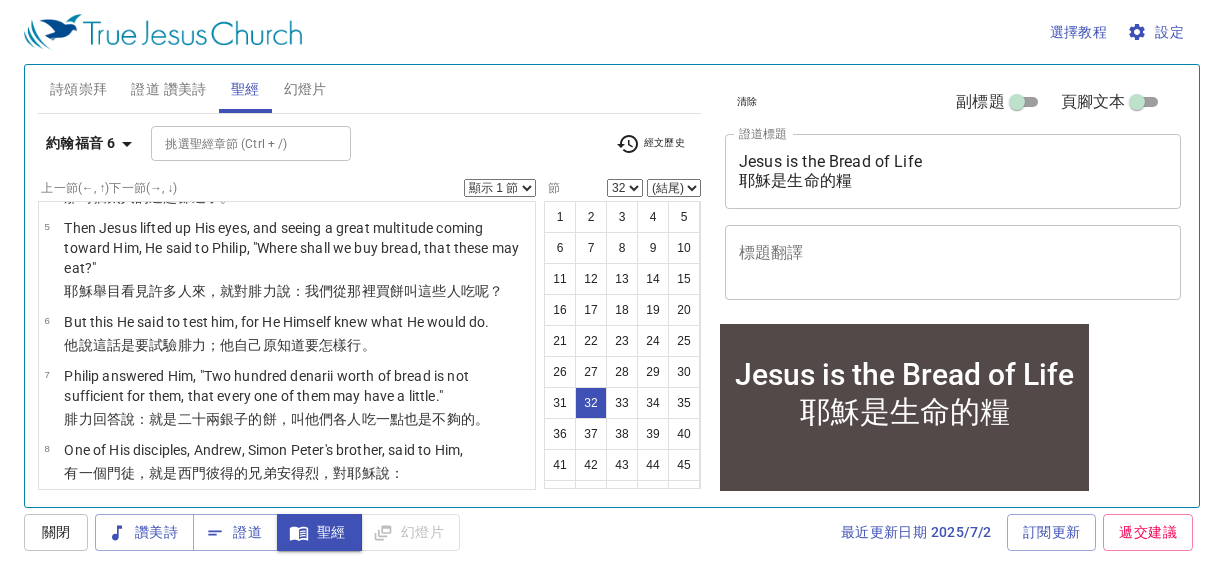 click on "選擇教程 設定 詩頌崇拜 證道 讚美詩 聖經 幻燈片 詩歌搜尋 詩歌搜尋   清除 播放音頻 刪除 405、你是否已禱告   1 1C 2 2C 3 3C 4 4C Piano 0.6x 0.7x 0.8x 0.9x 1x 1.1x 1.2x 1.3x 1.4x 1.5x 1.7x 2x 詩歌搜尋 詩歌搜尋   清除 播放音頻 證道還未選讚美詩 約翰福音 6 挑選聖經章節 (Ctrl + /) 挑選聖經章節 (Ctrl + /)   經文歷史   上一節  (←, ↑)     下一節  (→, ↓) 顯示 1 節 顯示 2 節 顯示 3 節 顯示 4 節 顯示 5 節 1 After these things Jesus went over the Sea of Galilee, which is the Sea of Tiberias.   這事 以後 ，耶穌 渡 過 加利利 海 ，就是提比哩亞海 。 2 Then a great multitude followed Him, because they saw His signs which He performed on those who were diseased.   有許多人 因為 看見 他在 病人 身上所行的 神 蹟，就跟隨 他 。 3 And Jesus went up on the mountain, and there He sat with His disciples.   耶穌 上了 山 ，和 門徒 一同 坐在 那裡 。 4   節" at bounding box center (612, 289) 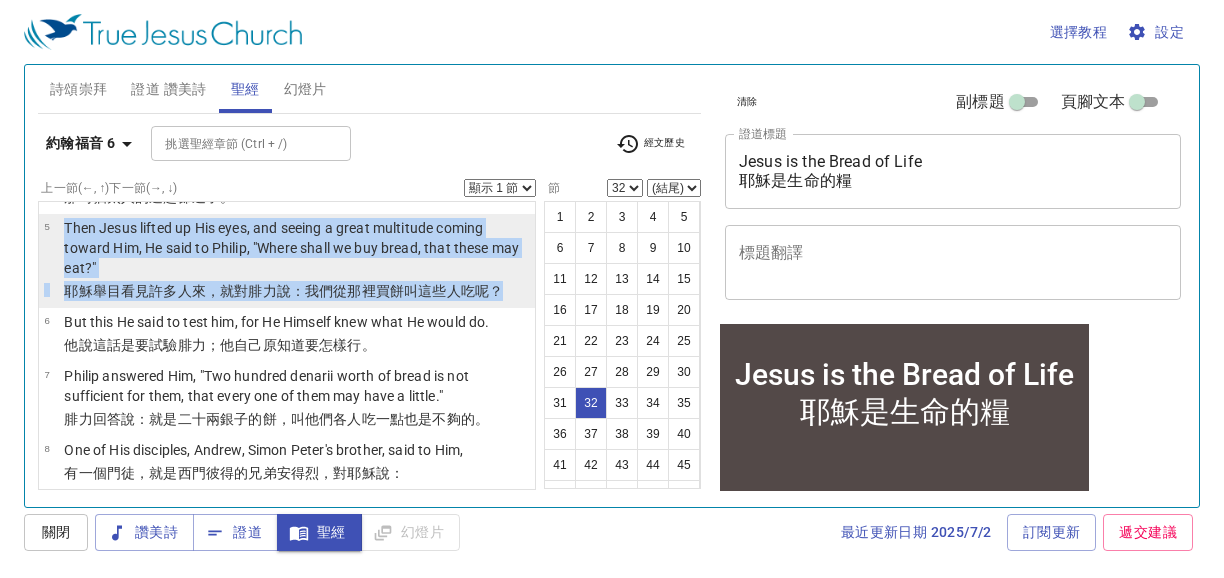 drag, startPoint x: 63, startPoint y: 245, endPoint x: 500, endPoint y: 313, distance: 442.25897 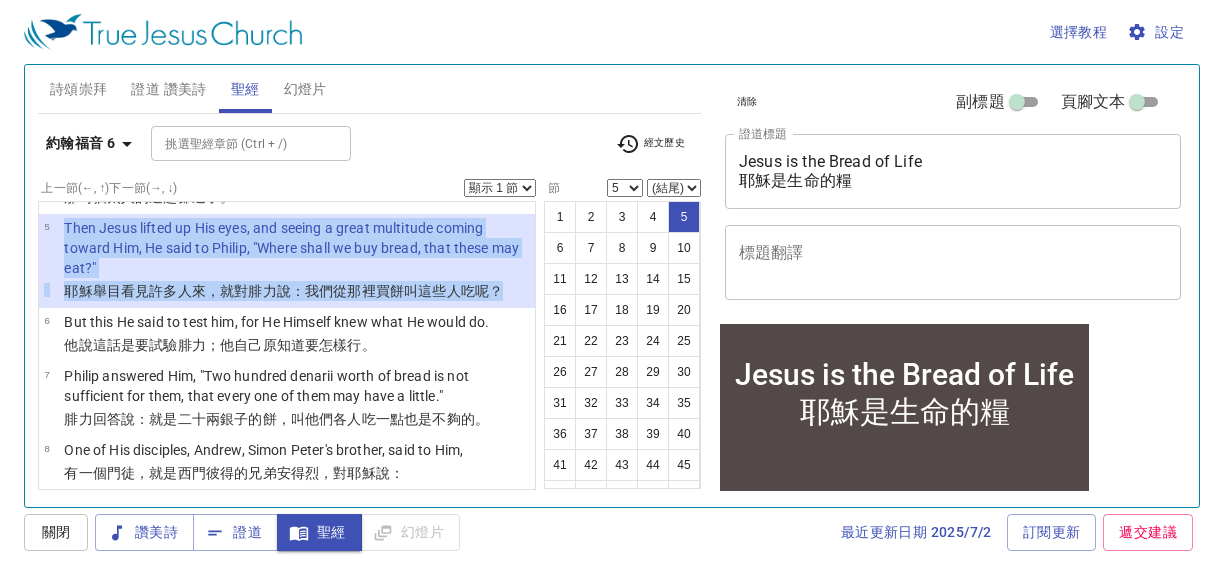 copy on "Then Jesus lifted up His eyes, and seeing a great multitude coming toward Him, He said to Philip, "Where shall we buy bread, that these may eat?"   耶穌 舉   目 看見 許多人 來 ，就對 腓力 說 ：我們從那裡 買 餅 叫 這些人 吃 呢？" 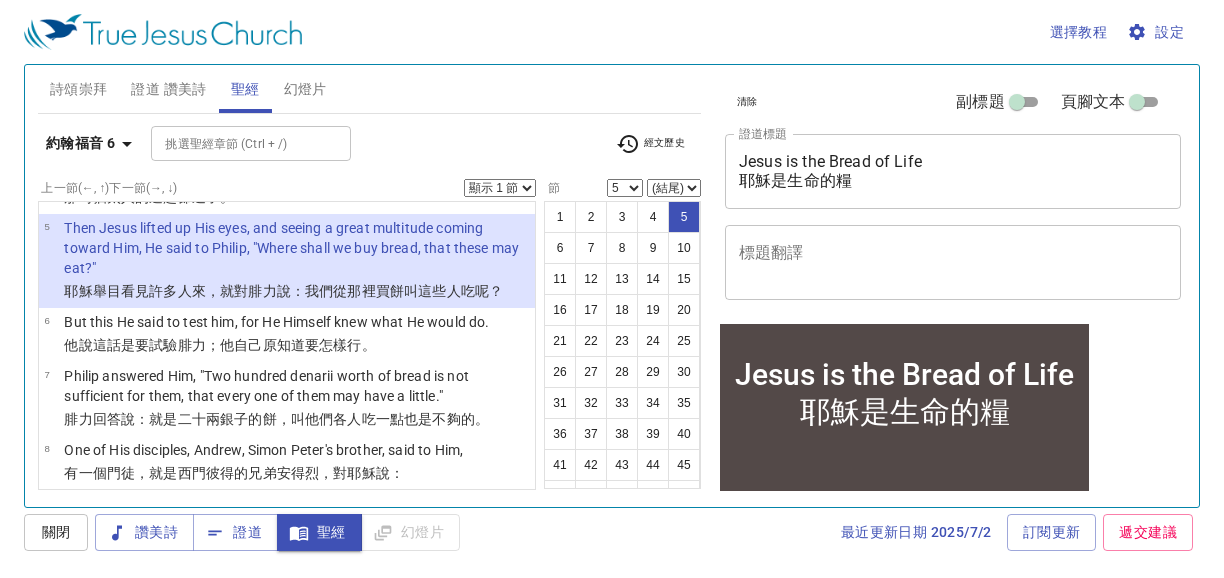 click on "詩頌崇拜 證道 讚美詩 聖經 幻燈片 詩歌搜尋 詩歌搜尋   清除 播放音頻 刪除 405、你是否已禱告   1 1C 2 2C 3 3C 4 4C Piano 0.6x 0.7x 0.8x 0.9x 1x 1.1x 1.2x 1.3x 1.4x 1.5x 1.7x 2x 詩歌搜尋 詩歌搜尋   清除 播放音頻 證道還未選讚美詩 約翰福音 6 挑選聖經章節 (Ctrl + /) 挑選聖經章節 (Ctrl + /)   經文歷史   上一節  (←, ↑)     下一節  (→, ↓) 顯示 1 節 顯示 2 節 顯示 3 節 顯示 4 節 顯示 5 節 1 After these things Jesus went over the Sea of Galilee, which is the Sea of Tiberias.   這事 以後 ，耶穌 渡 過 加利利 海 ，就是提比哩亞海 。 2 Then a great multitude followed Him, because they saw His signs which He performed on those who were diseased.   有許多人 因為 看見 他在 病人 身上所行的 神 蹟，就跟隨 他 。 3 And Jesus went up on the mountain, and there He sat with His disciples.   耶穌 上了 山 ，和 門徒 一同 坐在 那裡 。 4   那時猶太人 節 。" at bounding box center [612, 286] 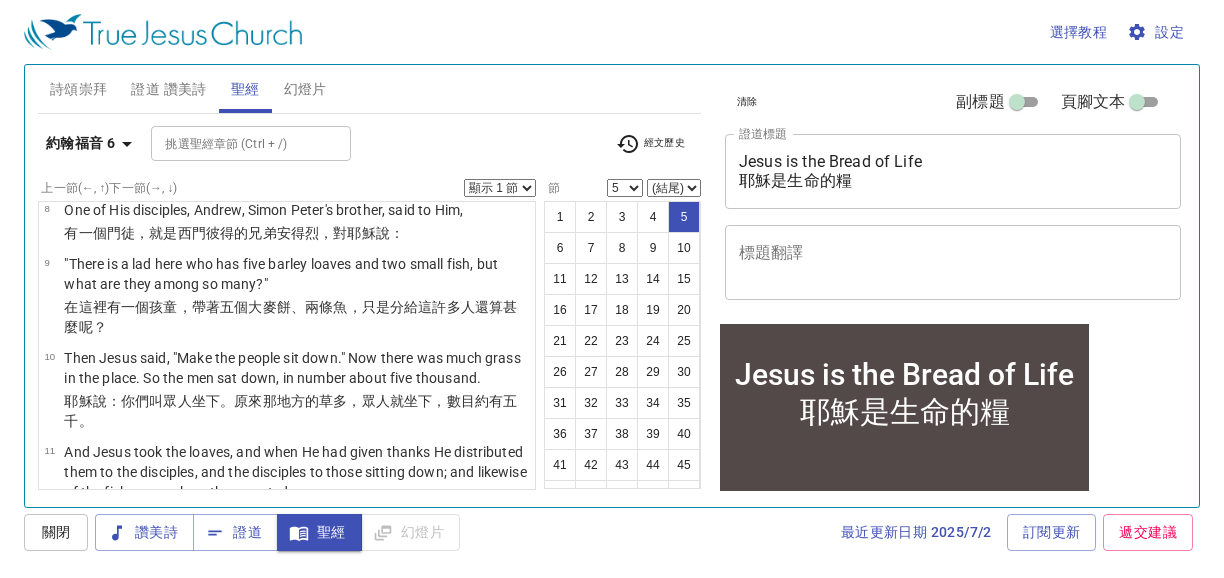 scroll, scrollTop: 518, scrollLeft: 0, axis: vertical 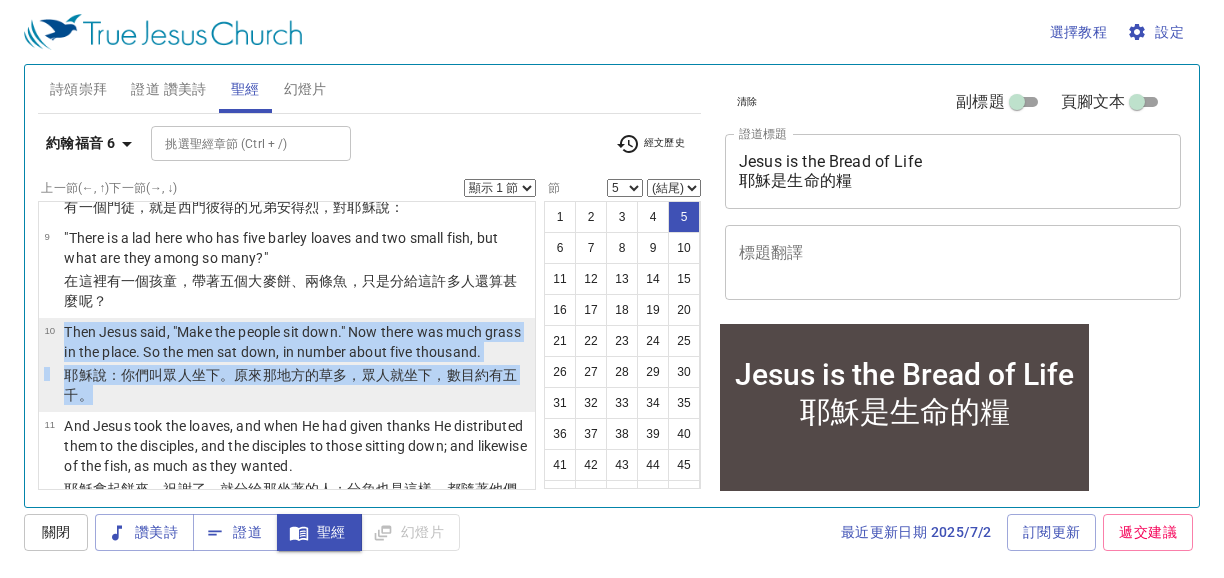 drag, startPoint x: 103, startPoint y: 432, endPoint x: 62, endPoint y: 354, distance: 88.11924 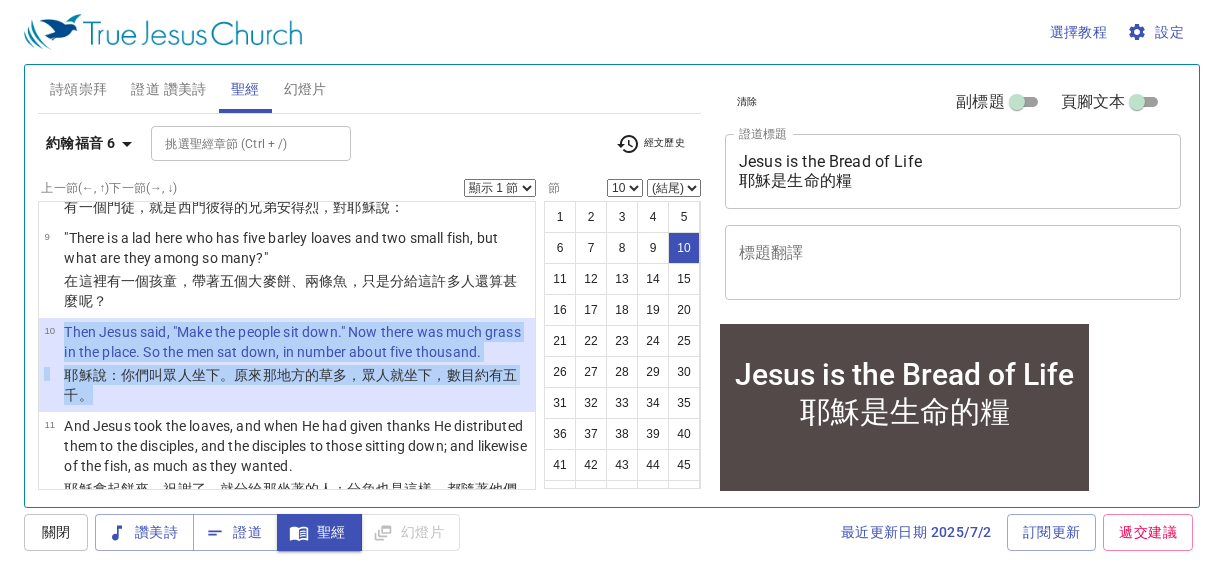 copy on "Then Jesus said, "Make the people sit down." Now there was much grass in the place. So the men sat down, in number about five thousand.   耶穌 說 ：你們叫 眾人 坐下 。原來 那 地方 的草 多 ， 眾人 就坐下 ，數目 約有 五千 。" 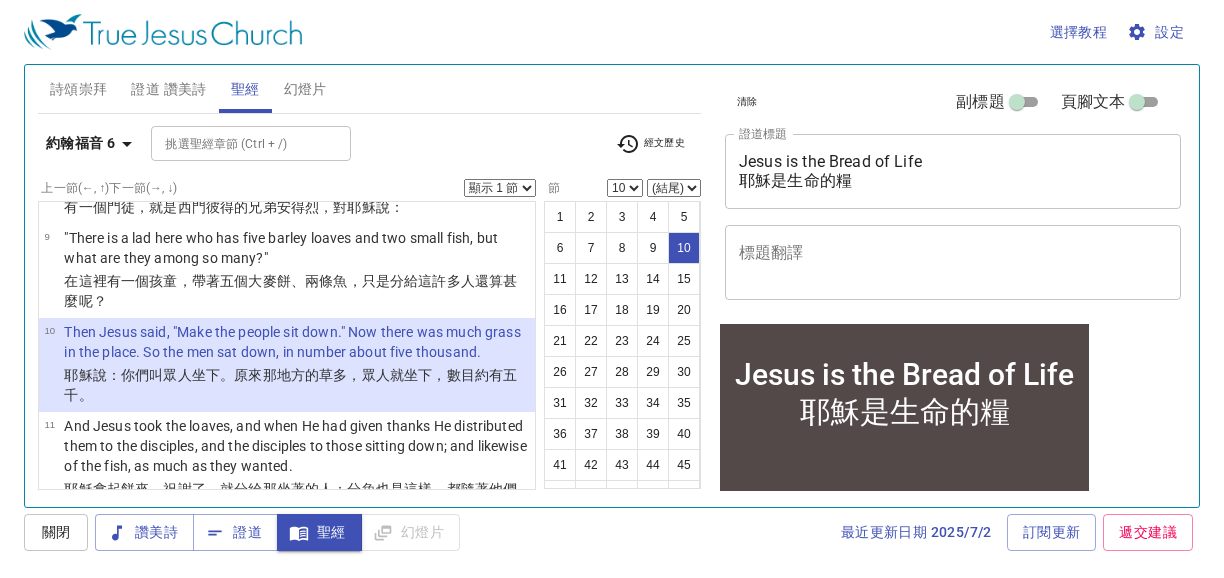 click on "選擇教程 設定 詩頌崇拜 證道 讚美詩 聖經 幻燈片 詩歌搜尋 詩歌搜尋   清除 播放音頻 刪除 405、你是否已禱告   1 1C 2 2C 3 3C 4 4C Piano 0.6x 0.7x 0.8x 0.9x 1x 1.1x 1.2x 1.3x 1.4x 1.5x 1.7x 2x 詩歌搜尋 詩歌搜尋   清除 播放音頻 證道還未選讚美詩 約翰福音 6 挑選聖經章節 (Ctrl + /) 挑選聖經章節 (Ctrl + /)   經文歷史   上一節  (←, ↑)     下一節  (→, ↓) 顯示 1 節 顯示 2 節 顯示 3 節 顯示 4 節 顯示 5 節 1 After these things Jesus went over the Sea of Galilee, which is the Sea of Tiberias.   這事 以後 ，耶穌 渡 過 加利利 海 ，就是提比哩亞海 。 2 Then a great multitude followed Him, because they saw His signs which He performed on those who were diseased.   有許多人 因為 看見 他在 病人 身上所行的 神 蹟，就跟隨 他 。 3 And Jesus went up on the mountain, and there He sat with His disciples.   耶穌 上了 山 ，和 門徒 一同 坐在 那裡 。 4   節" at bounding box center [612, 289] 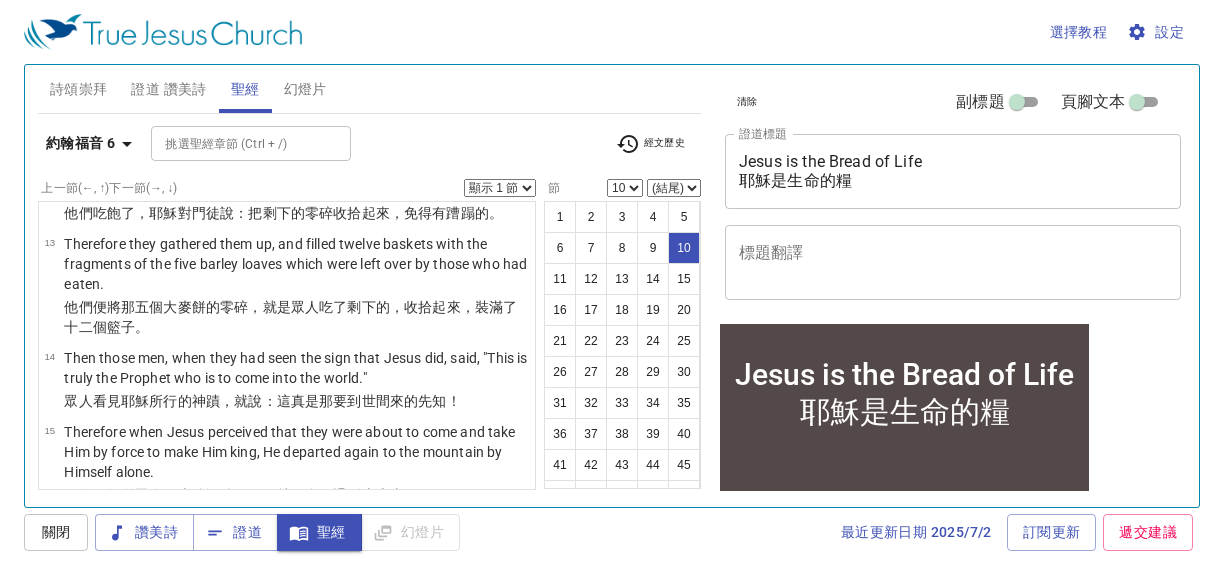 scroll, scrollTop: 892, scrollLeft: 0, axis: vertical 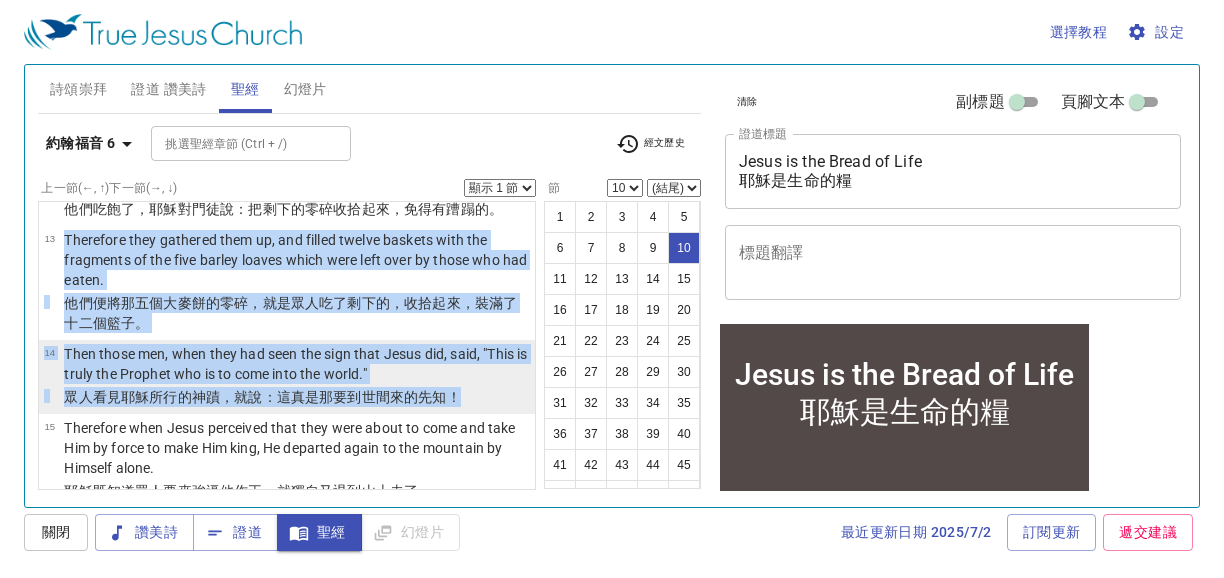 drag, startPoint x: 64, startPoint y: 278, endPoint x: 456, endPoint y: 434, distance: 421.90045 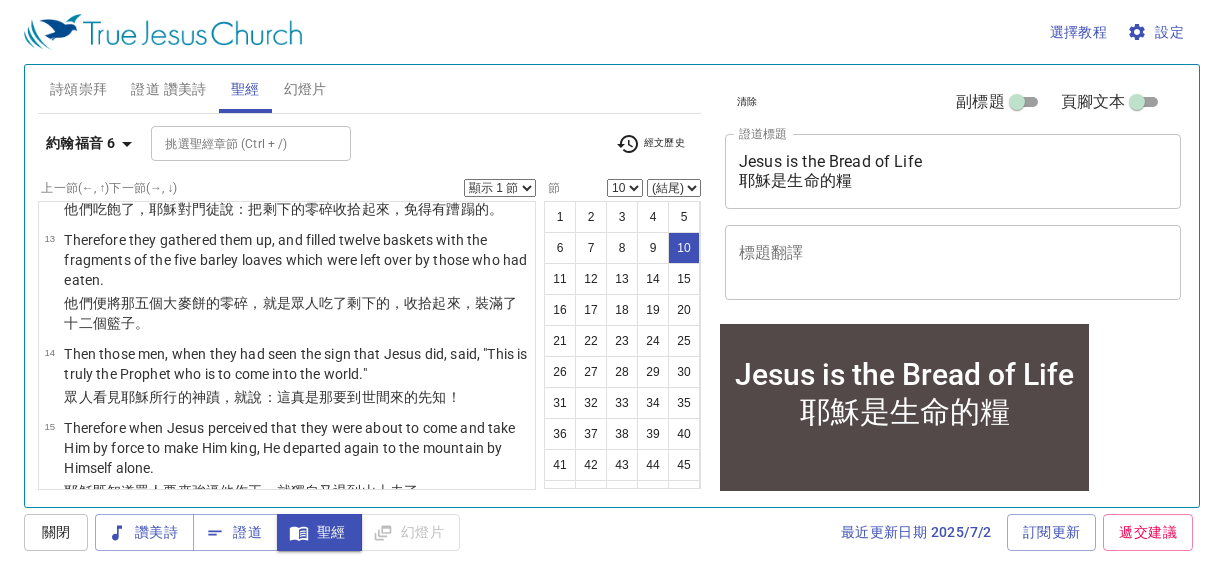 click on "選擇教程 設定 詩頌崇拜 證道 讚美詩 聖經 幻燈片 詩歌搜尋 詩歌搜尋   清除 播放音頻 刪除 405、你是否已禱告   1 1C 2 2C 3 3C 4 4C Piano 0.6x 0.7x 0.8x 0.9x 1x 1.1x 1.2x 1.3x 1.4x 1.5x 1.7x 2x 詩歌搜尋 詩歌搜尋   清除 播放音頻 證道還未選讚美詩 約翰福音 6 挑選聖經章節 (Ctrl + /) 挑選聖經章節 (Ctrl + /)   經文歷史   上一節  (←, ↑)     下一節  (→, ↓) 顯示 1 節 顯示 2 節 顯示 3 節 顯示 4 節 顯示 5 節 1 After these things Jesus went over the Sea of Galilee, which is the Sea of Tiberias.   這事 以後 ，耶穌 渡 過 加利利 海 ，就是提比哩亞海 。 2 Then a great multitude followed Him, because they saw His signs which He performed on those who were diseased.   有許多人 因為 看見 他在 病人 身上所行的 神 蹟，就跟隨 他 。 3 And Jesus went up on the mountain, and there He sat with His disciples.   耶穌 上了 山 ，和 門徒 一同 坐在 那裡 。 4   節" at bounding box center [612, 289] 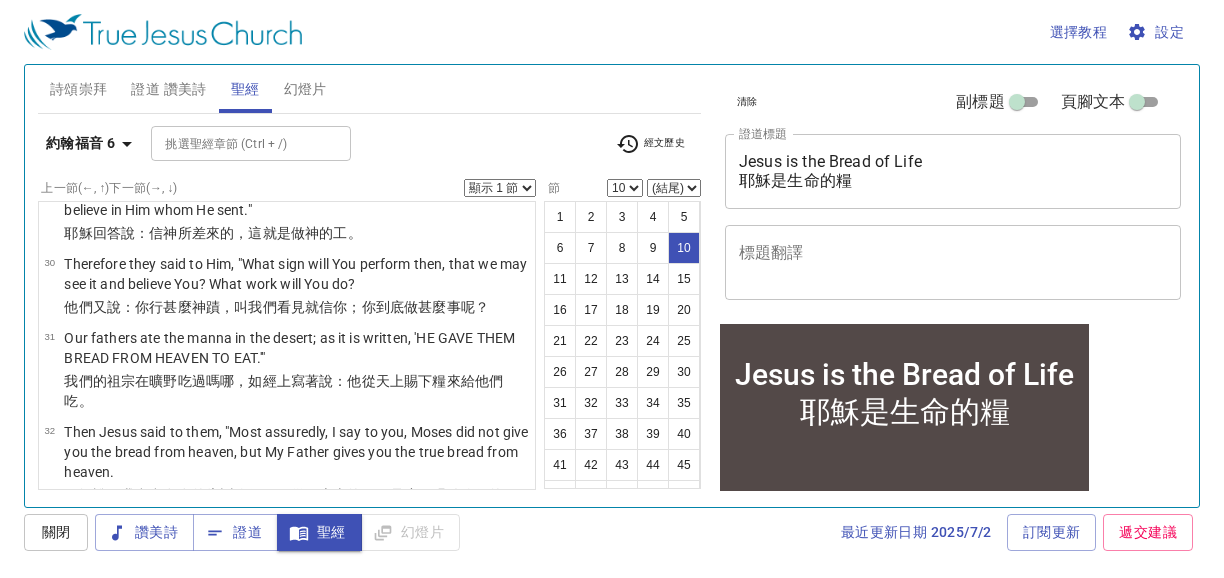 scroll, scrollTop: 2559, scrollLeft: 0, axis: vertical 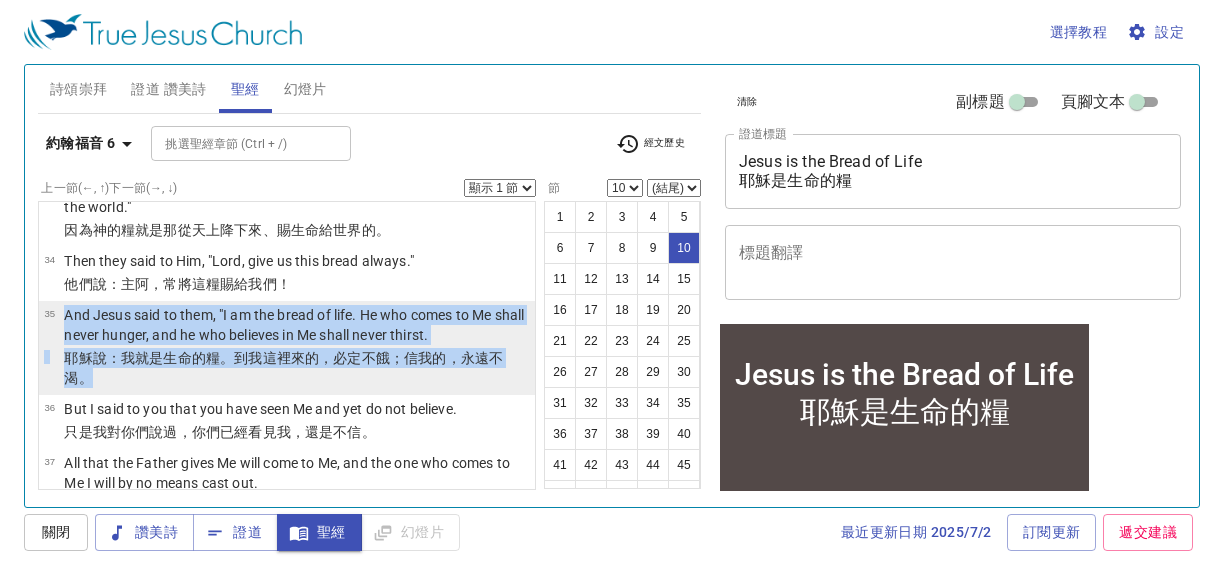 drag, startPoint x: 64, startPoint y: 350, endPoint x: 106, endPoint y: 413, distance: 75.716576 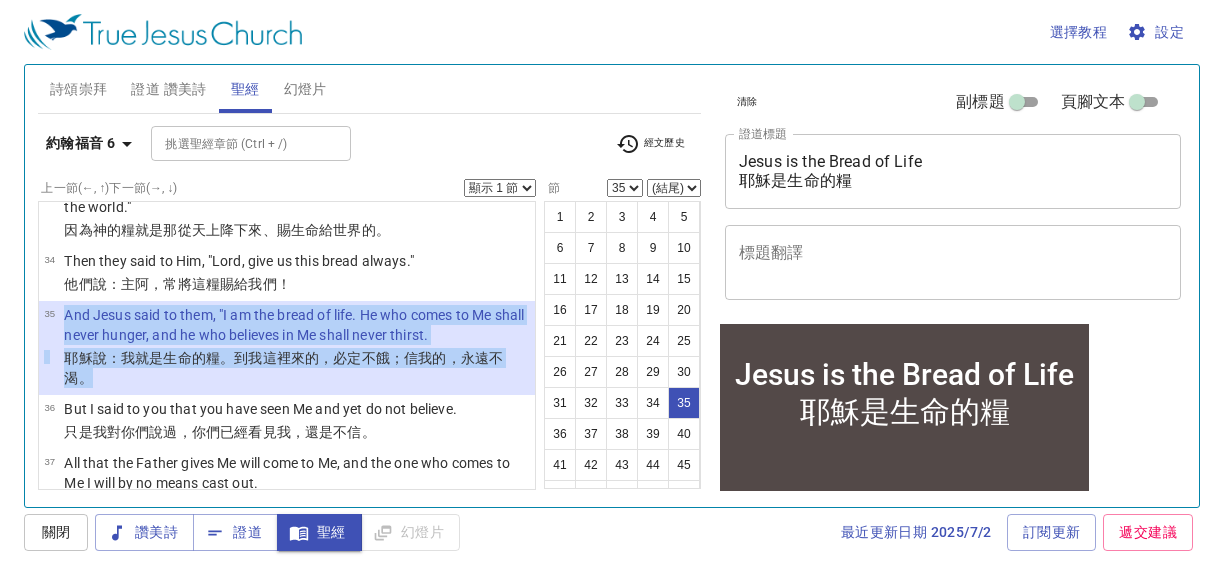 copy on "And Jesus said to them, "I am the bread of life. He who comes to Me shall never hunger, and he who believes in Me shall never thirst.   耶穌 說 ：我 就是 生命 的糧 。到 我 這裡來的 ，必定不 餓 ； 信 我 的，永遠不 渴 。" 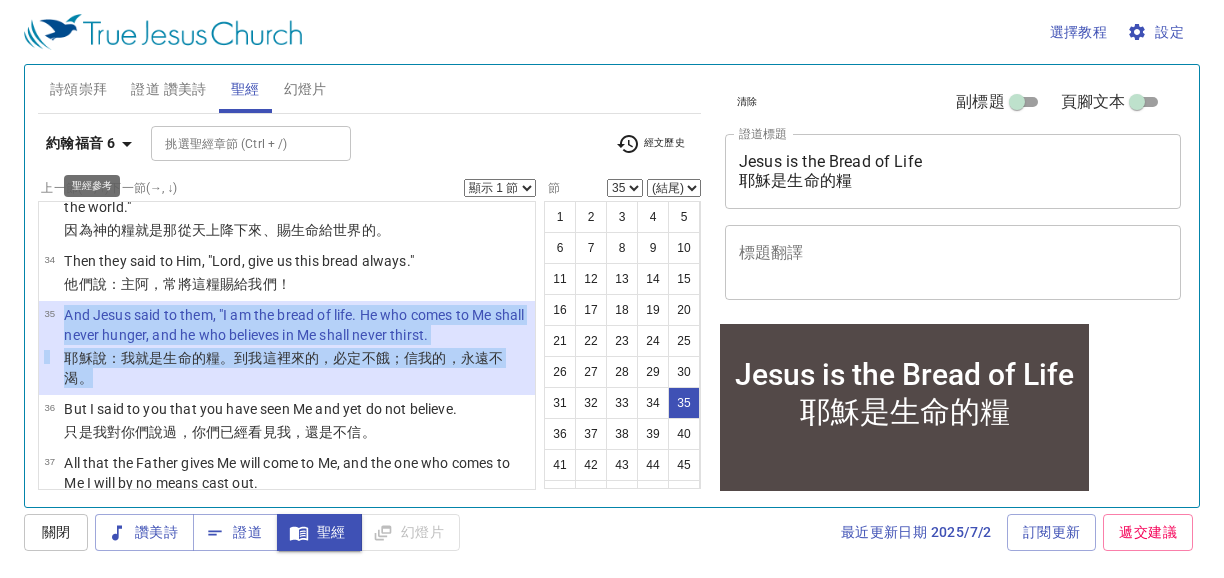 click 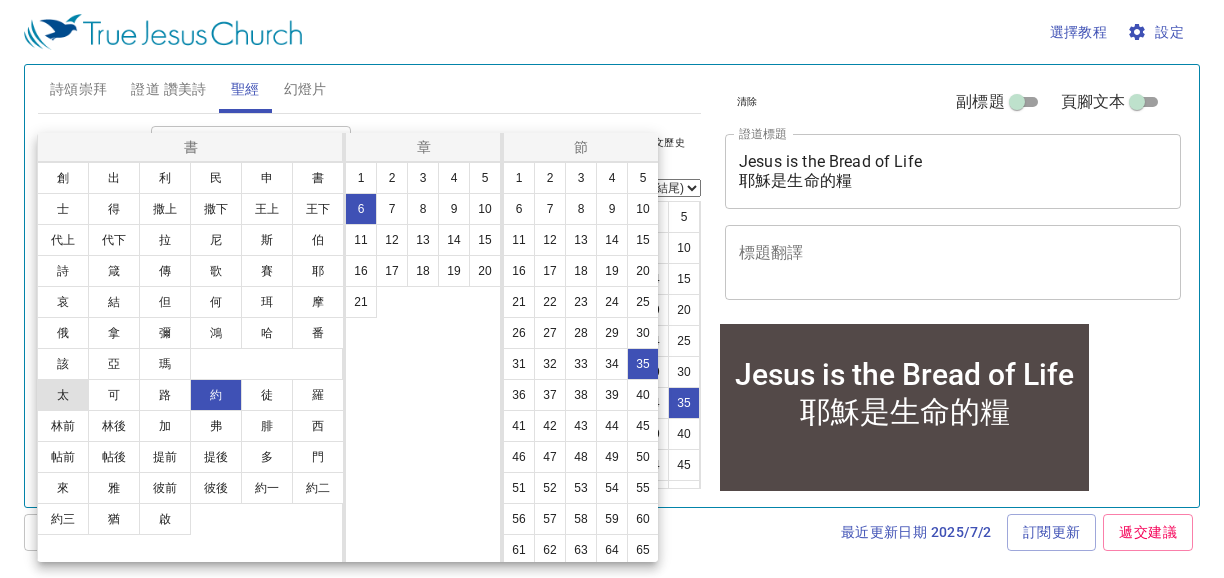 click on "太" at bounding box center (63, 395) 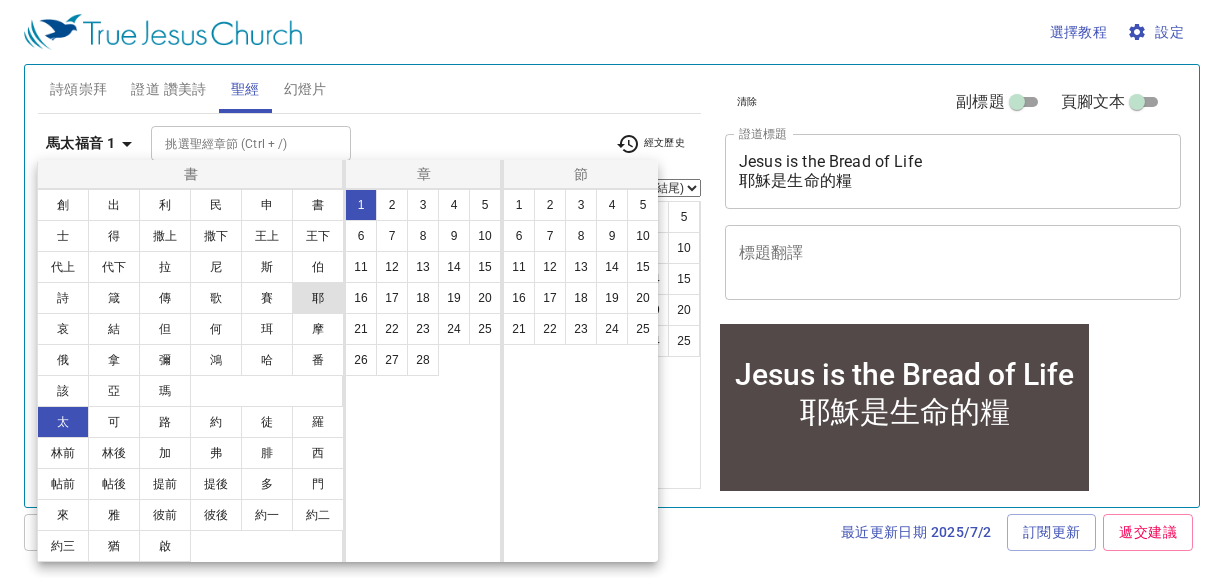 scroll, scrollTop: 0, scrollLeft: 0, axis: both 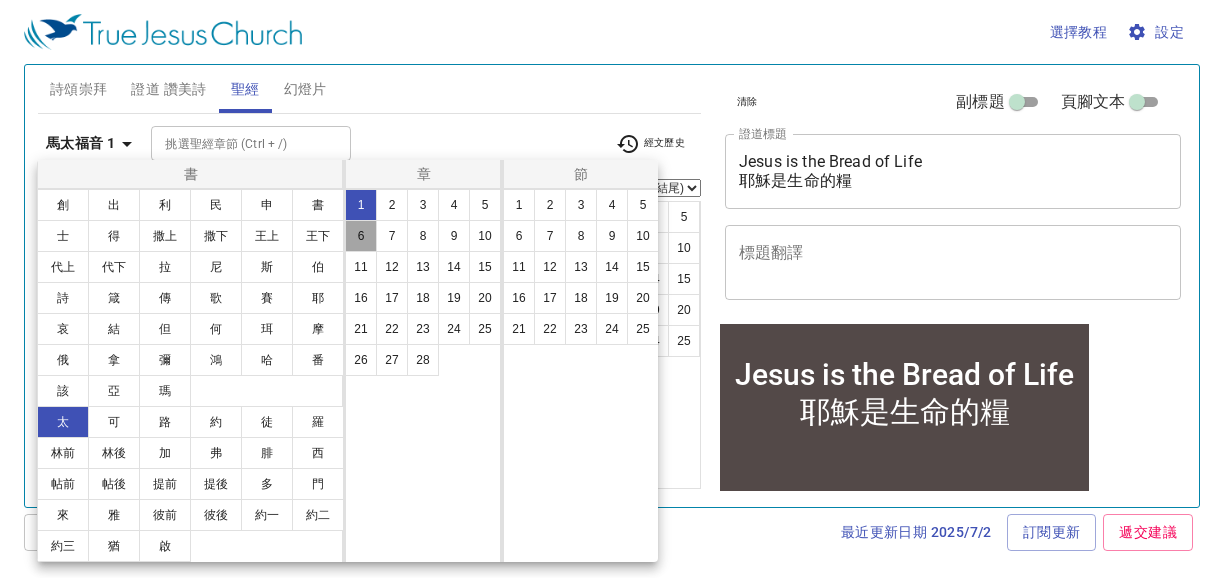 click on "6" at bounding box center (361, 236) 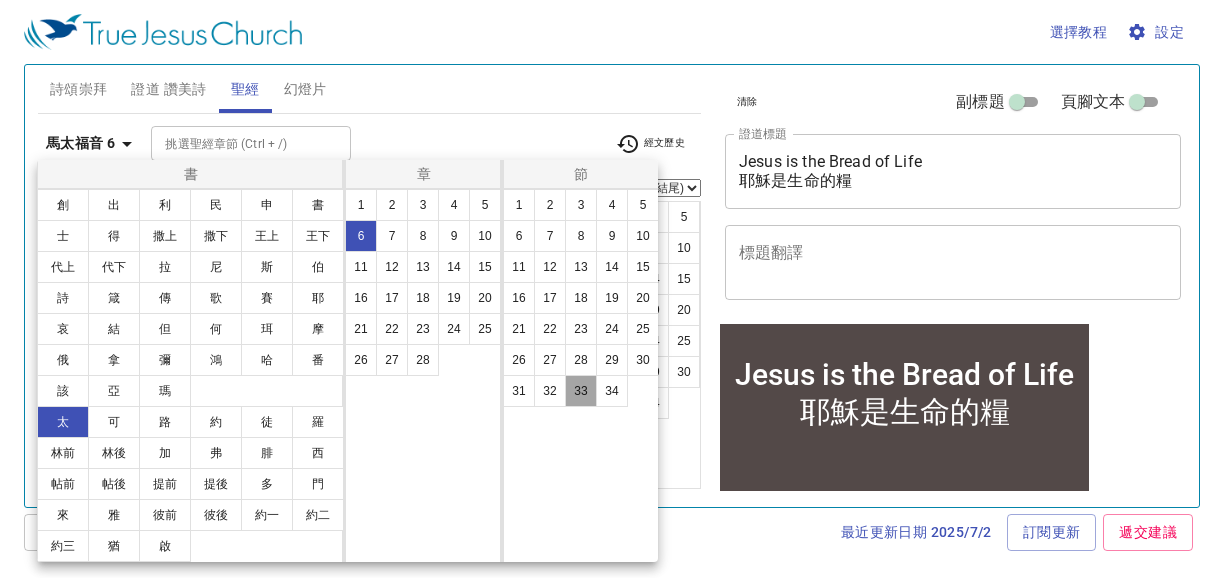 click on "33" at bounding box center (581, 391) 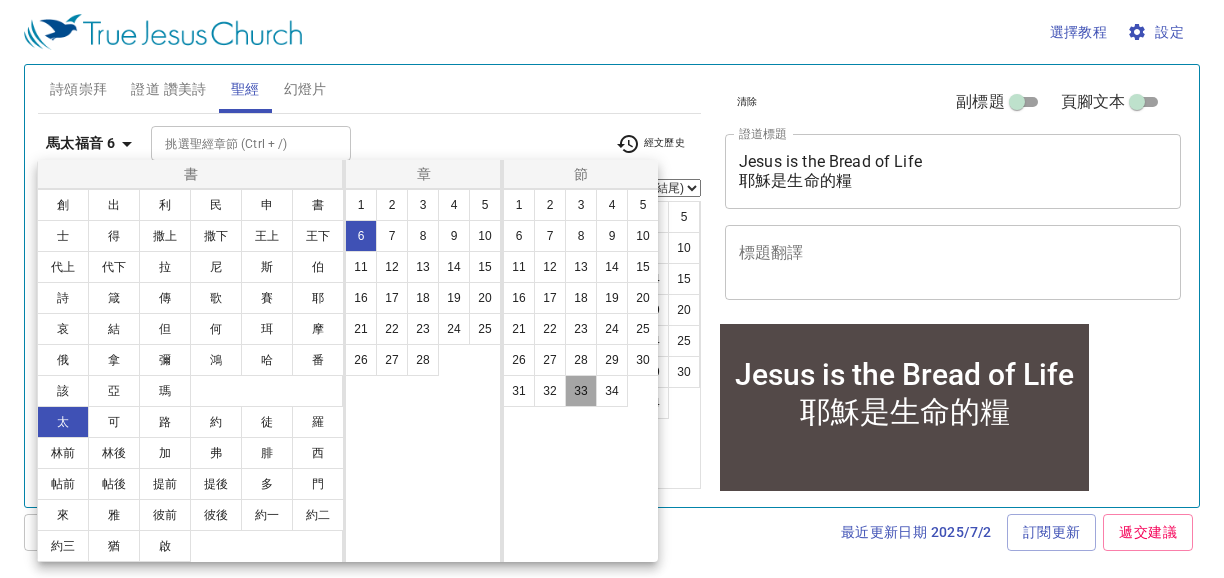 scroll, scrollTop: 2804, scrollLeft: 0, axis: vertical 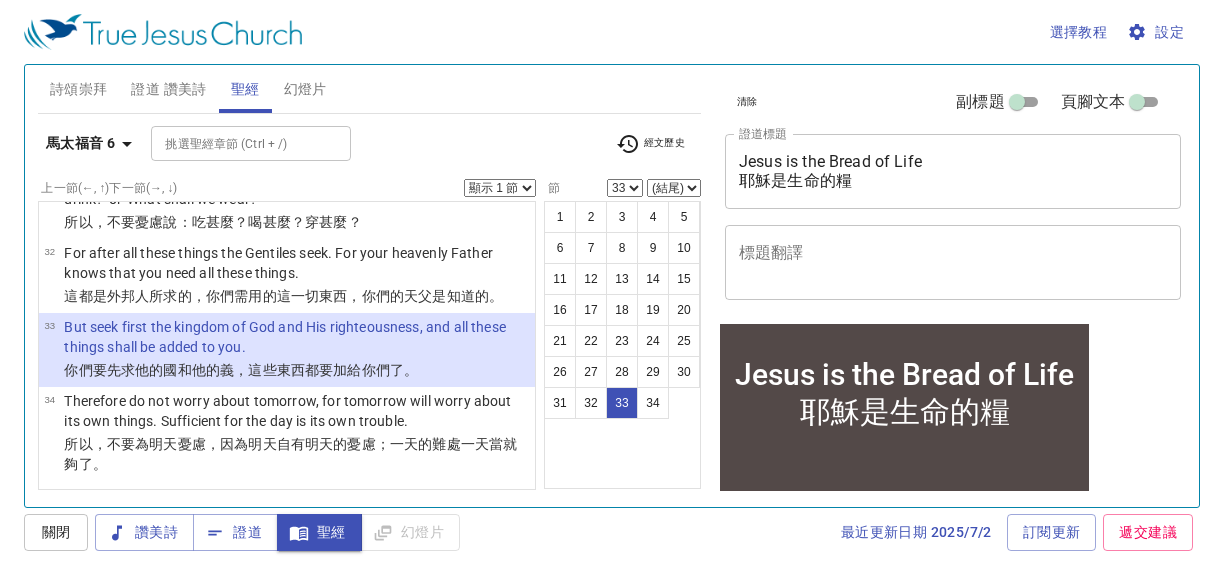click on "顯示 1 節 顯示 2 節 顯示 3 節 顯示 4 節 顯示 5 節" at bounding box center [500, 188] 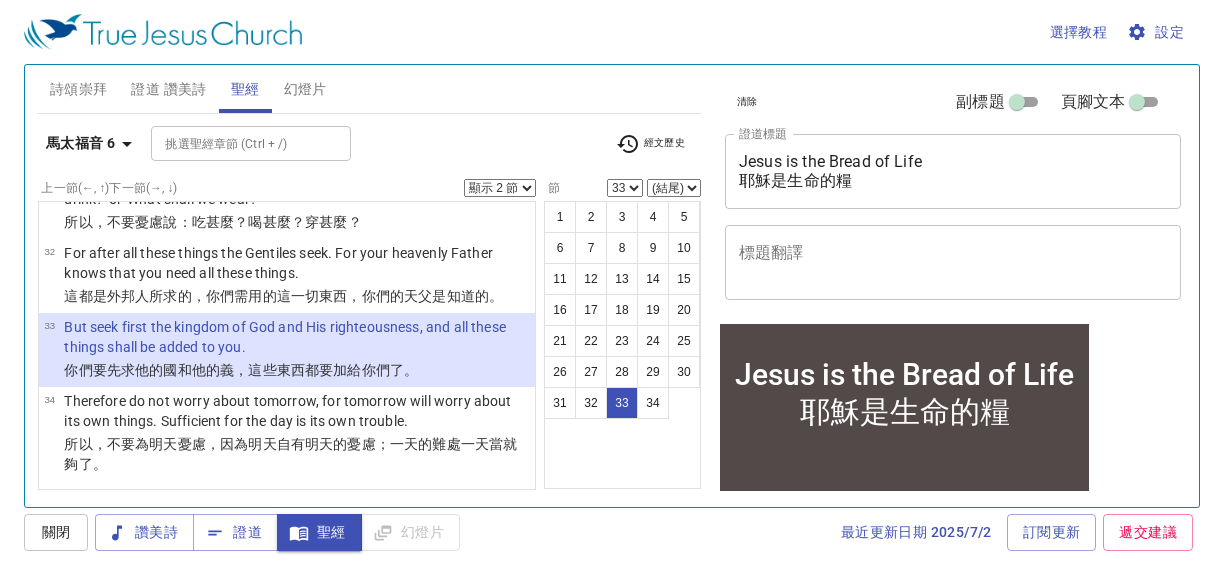 click on "顯示 1 節 顯示 2 節 顯示 3 節 顯示 4 節 顯示 5 節" at bounding box center [500, 188] 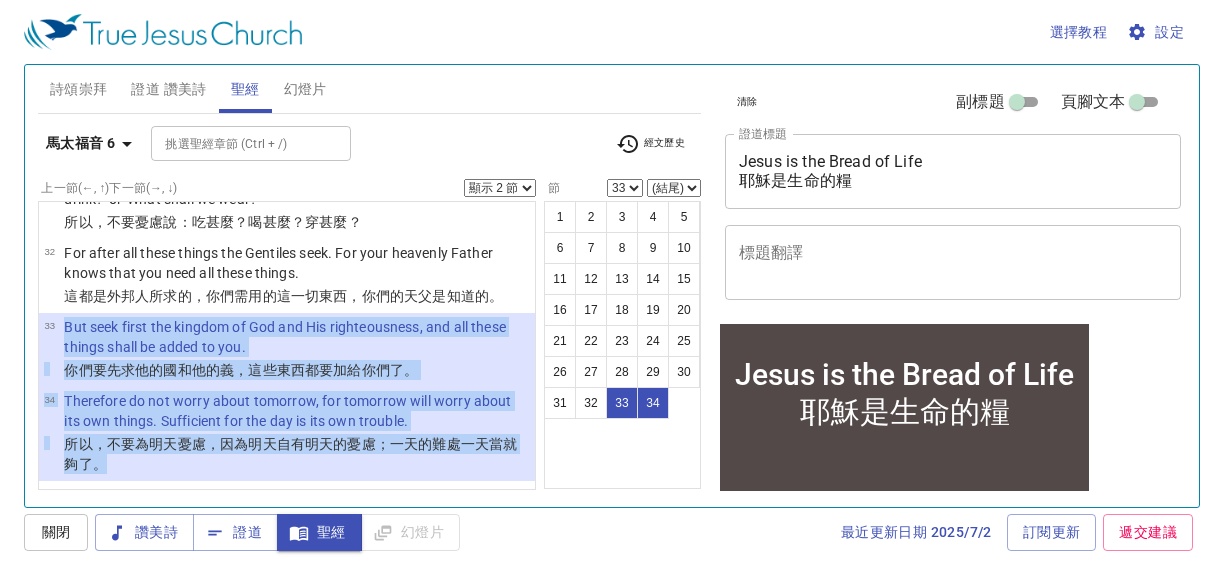 drag, startPoint x: 64, startPoint y: 322, endPoint x: 116, endPoint y: 464, distance: 151.2217 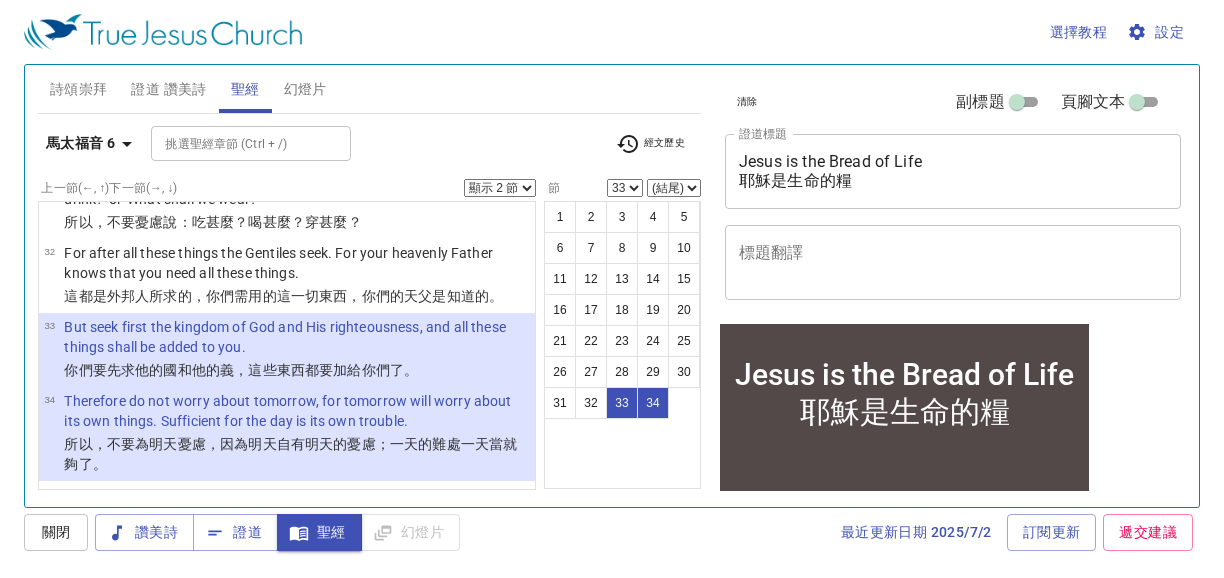 click on "選擇教程 設定 詩頌崇拜 證道 讚美詩 聖經 幻燈片 詩歌搜尋 詩歌搜尋   清除 播放音頻 刪除 405、你是否已禱告   1 1C 2 2C 3 3C 4 4C Piano 0.6x 0.7x 0.8x 0.9x 1x 1.1x 1.2x 1.3x 1.4x 1.5x 1.7x 2x 詩歌搜尋 詩歌搜尋   清除 播放音頻 證道還未選讚美詩 馬太福音 6 挑選聖經章節 (Ctrl + /) 挑選聖經章節 (Ctrl + /)   經文歷史   上一節  (←, ↑)     下一節  (→, ↓) 顯示 1 節 顯示 2 節 顯示 3 節 顯示 4 節 顯示 5 節 1 "Take heed that you do not do your charitable deeds before men, to be seen by them. Otherwise you have no reward from your Father in heaven.   你們 要小心 ，不可 將善事 行 在人 的面前 ，故意叫 他們 看見 ，若是這樣 ，就不能 得 你們 天 父 的 賞賜 了。 2   所以 ，你施捨 的時候 ，不可 在你 前面 吹號 ，像 那假冒為善的人 在會堂 裡 和 街道 上 所行 的，故意要得人 的 榮耀 。我實在 告訴 你們 ，他們 。 3   4" at bounding box center [612, 289] 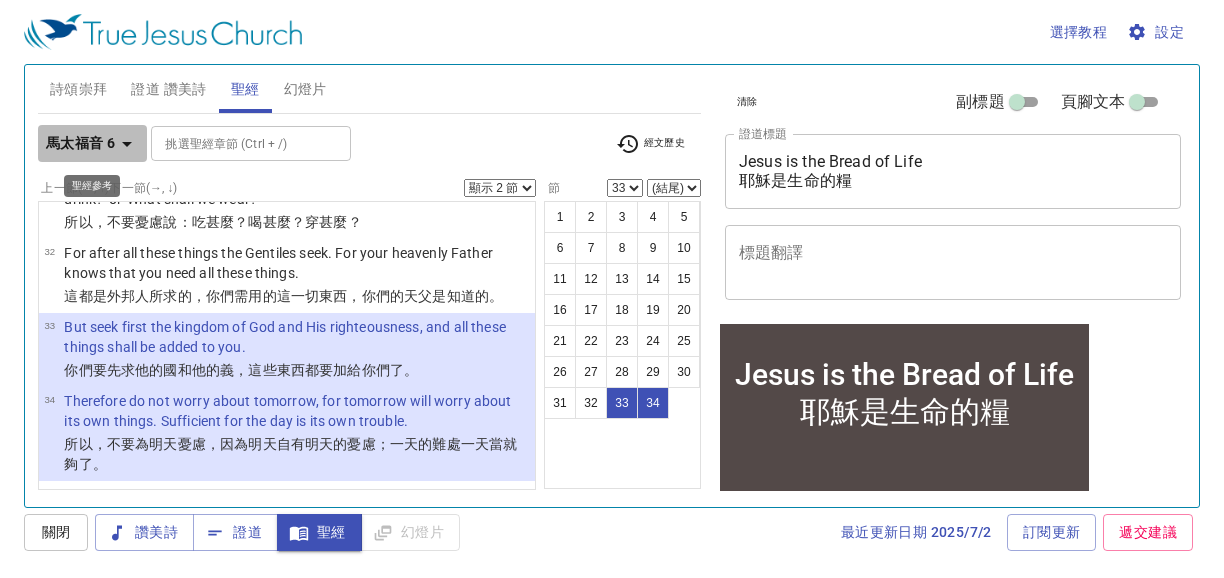 click 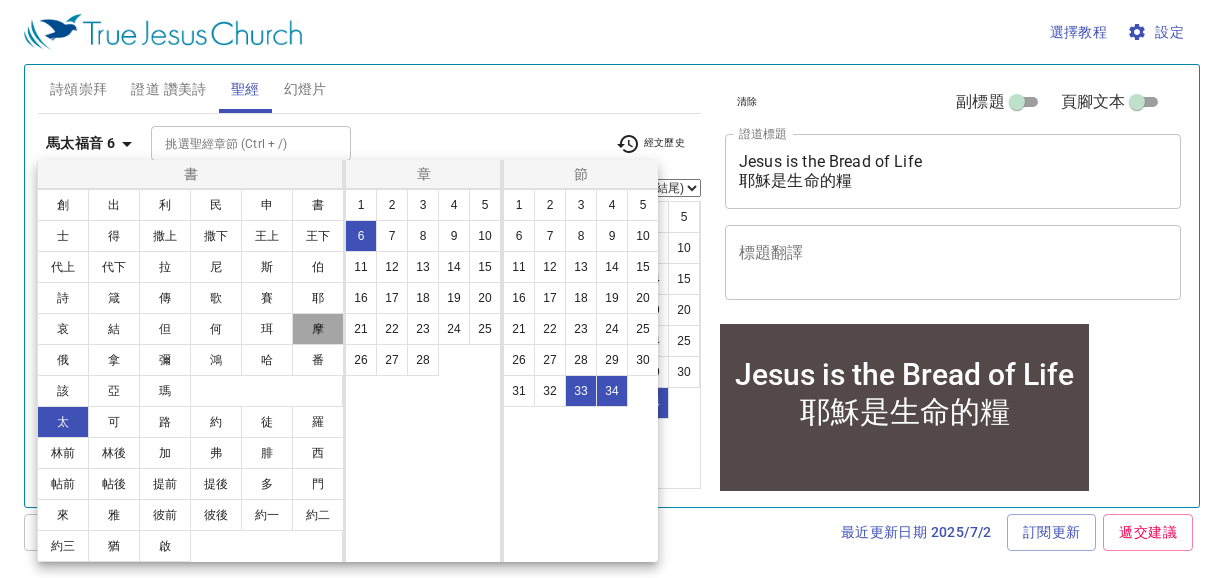 click on "摩" at bounding box center (318, 329) 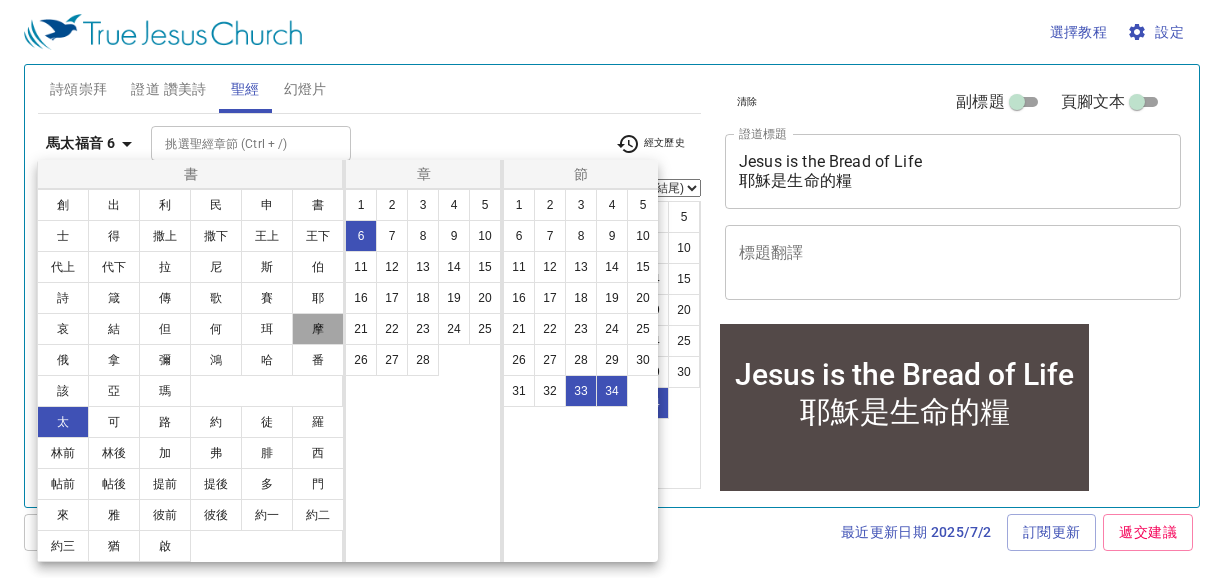 scroll, scrollTop: 0, scrollLeft: 0, axis: both 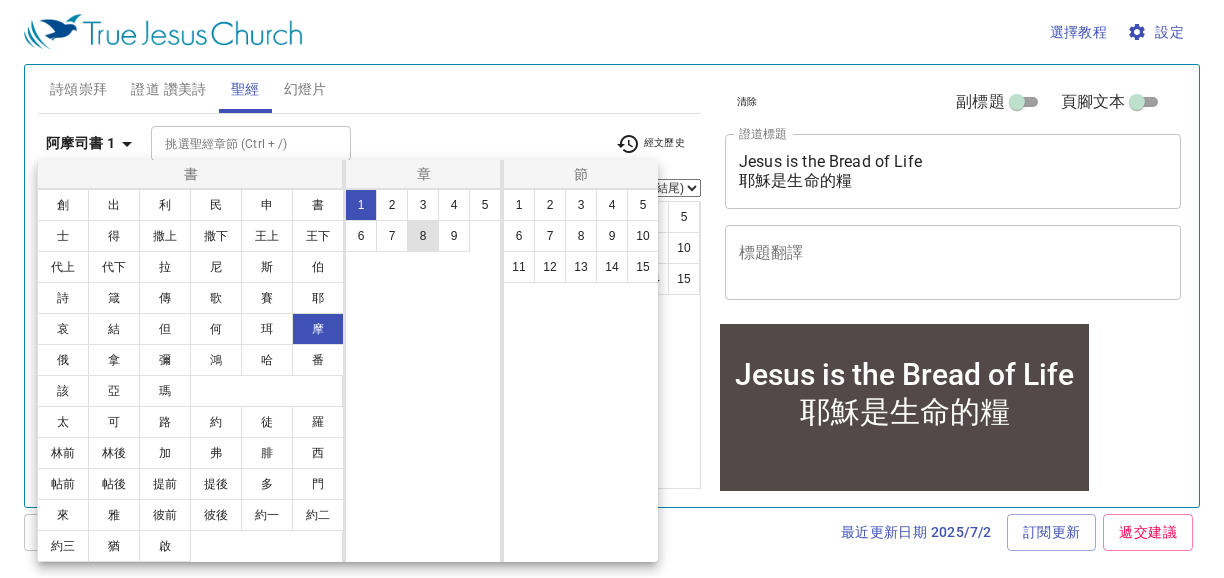 click on "8" at bounding box center [423, 236] 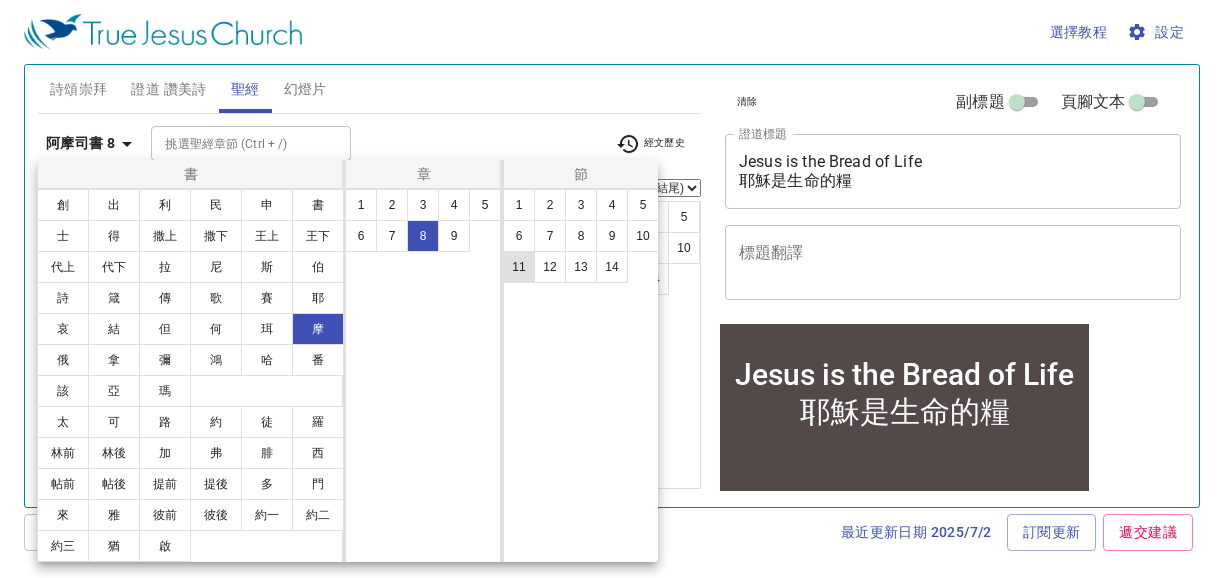 click on "11" at bounding box center (519, 267) 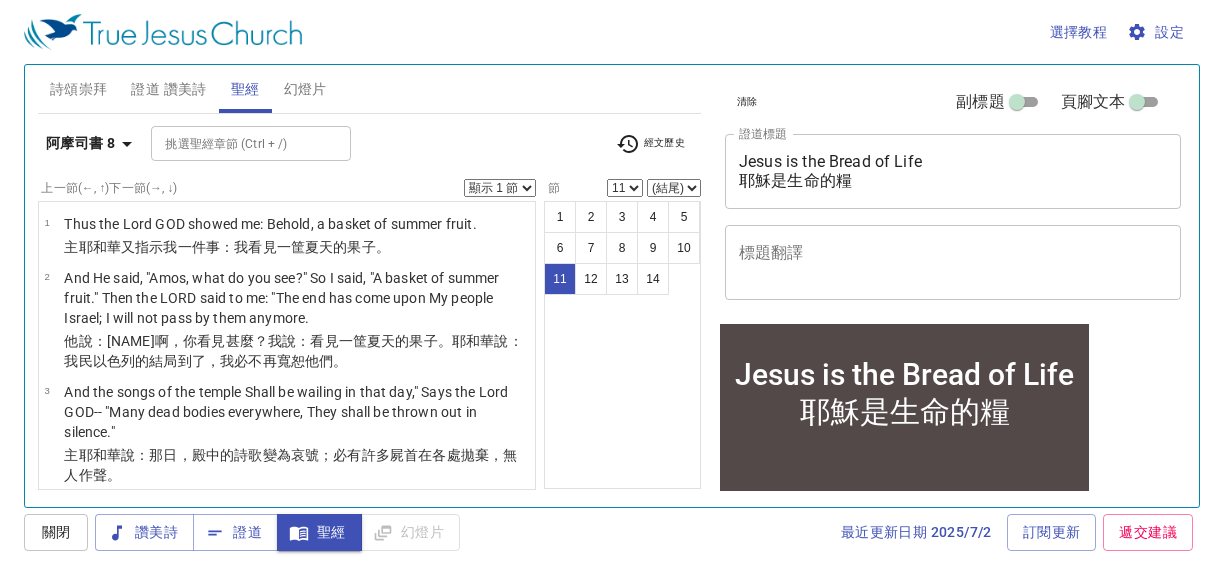 scroll, scrollTop: 886, scrollLeft: 0, axis: vertical 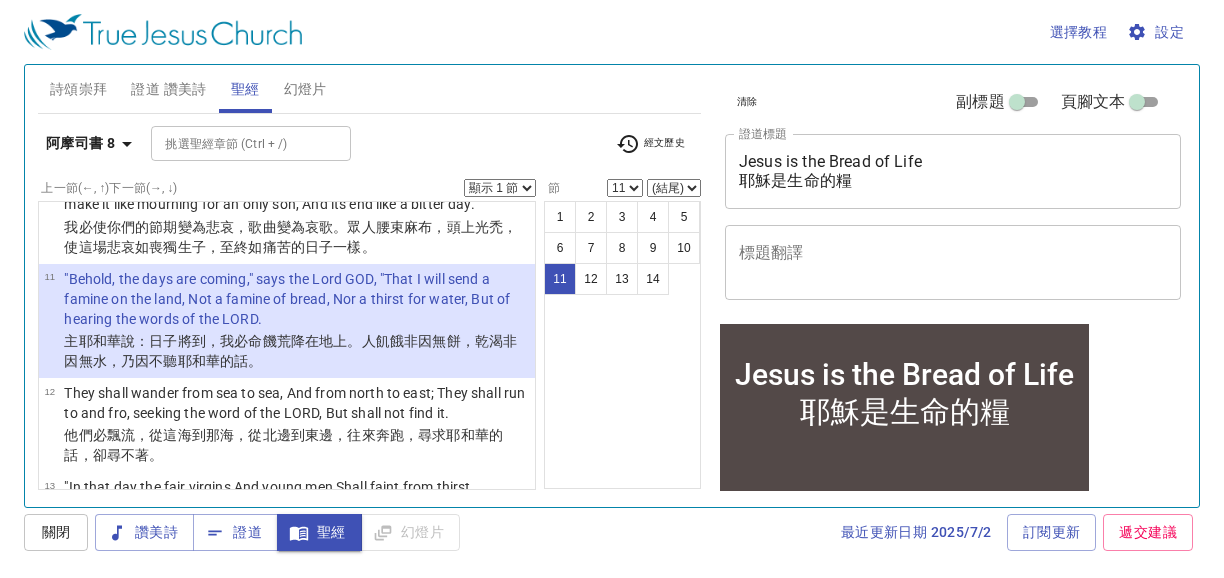 click on "顯示 1 節 顯示 2 節 顯示 3 節 顯示 4 節 顯示 5 節" at bounding box center [500, 188] 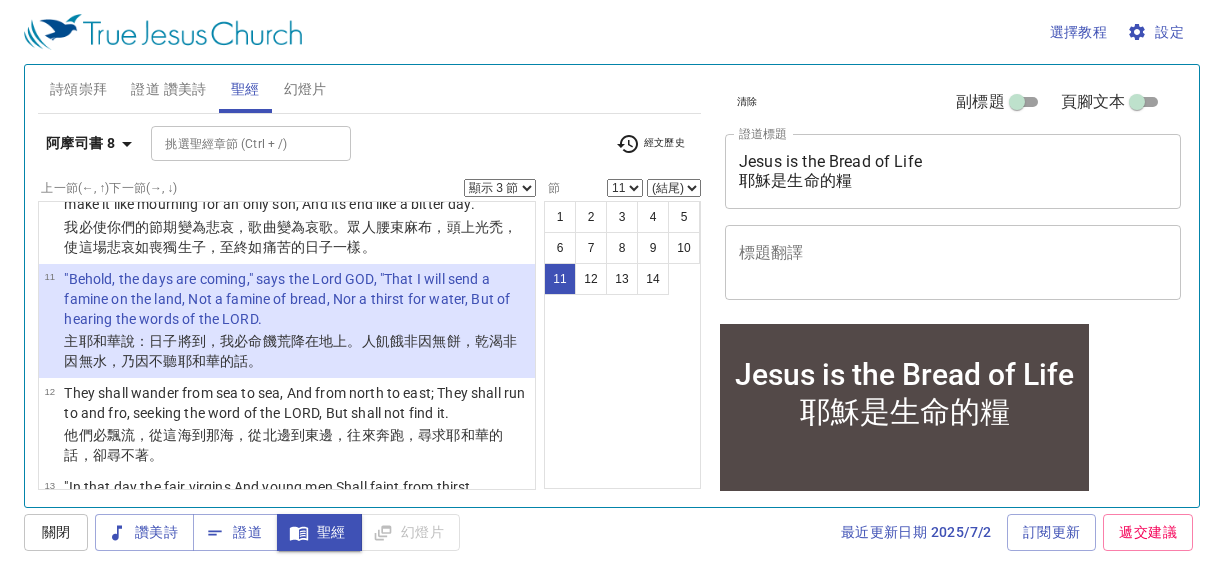 click on "顯示 1 節 顯示 2 節 顯示 3 節 顯示 4 節 顯示 5 節" at bounding box center (500, 188) 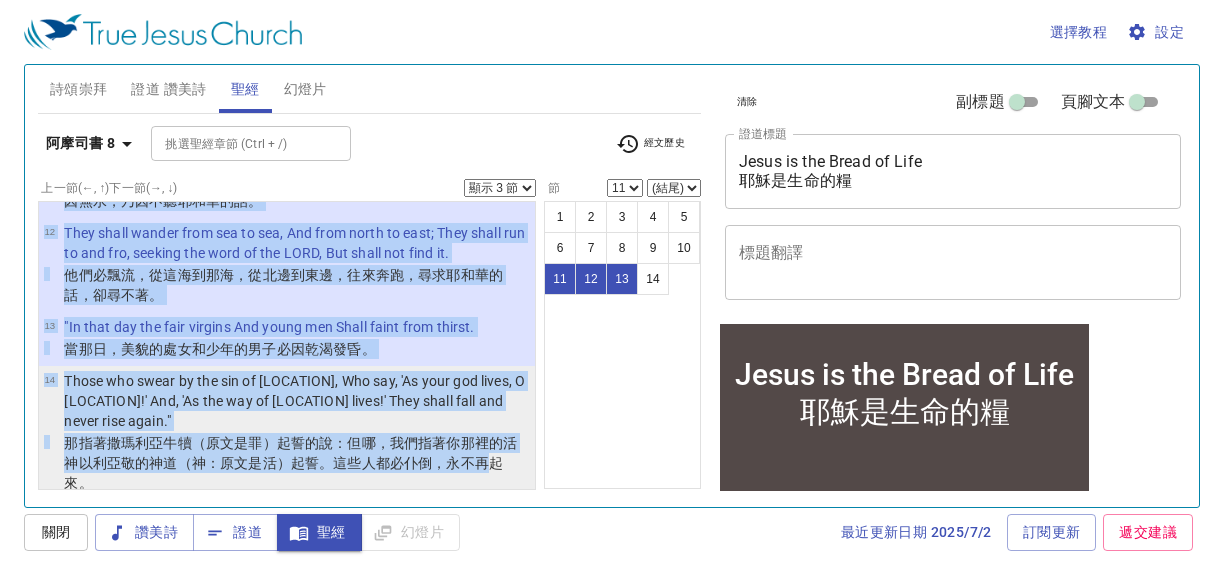 scroll, scrollTop: 1089, scrollLeft: 0, axis: vertical 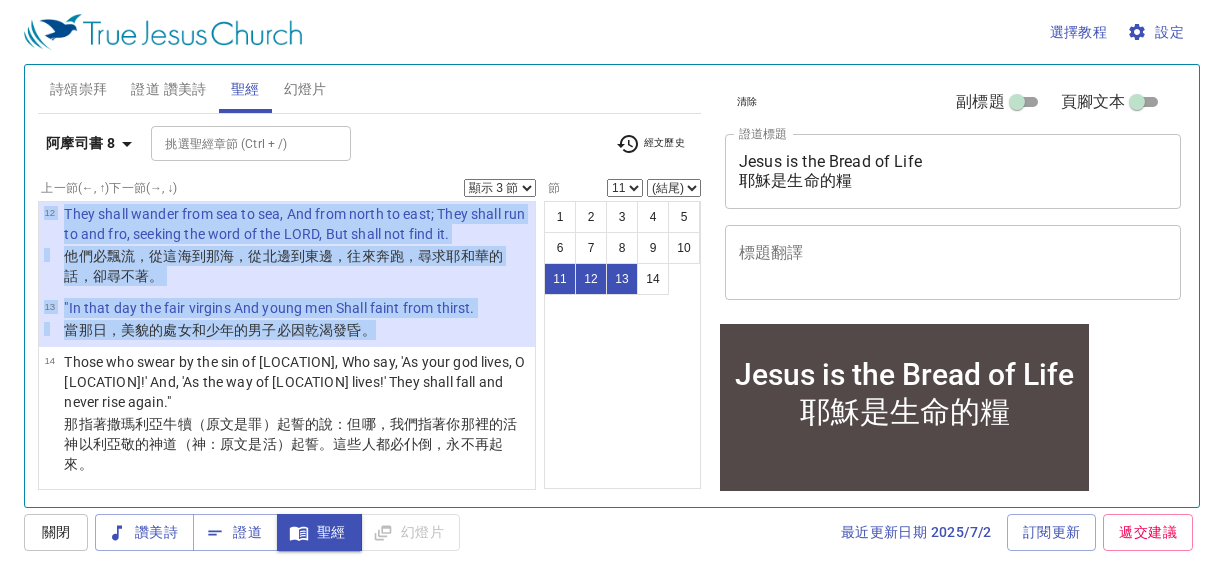 drag, startPoint x: 58, startPoint y: 290, endPoint x: 369, endPoint y: 332, distance: 313.8232 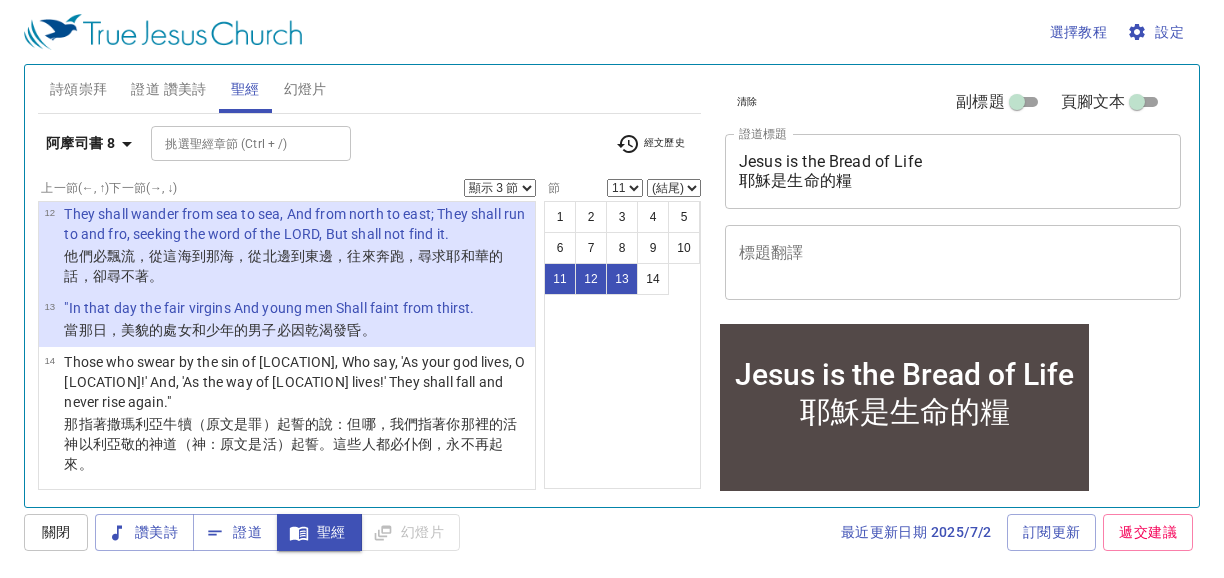 click on "主 耶和華 又指示我 一件事：我看見一筐 夏天的果子 。   主 耶和華 又指示我 一件事：我看見一筐 夏天的果子 。 2 And He said, "[NAME], what do you see?" So I said, "A basket of summer fruit." Then the LORD said to me: "The end has come upon My people Israel; I will not pass by them anymore.   他說 ：阿摩司啊 ，你看見 甚麼？我說 ：看見一筐 夏天的果子 。耶和華 說 ：我民 以色列 的結局 到了 ，我必不再 寬恕 他們。 3   主 耶和華 說 ：那日" at bounding box center [369, 278] 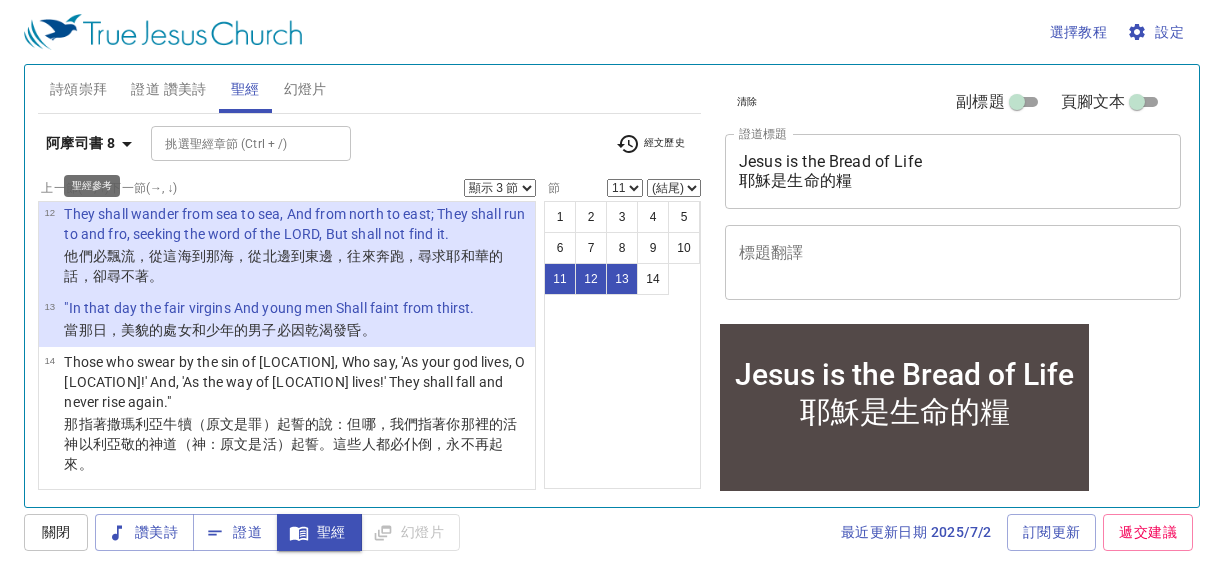click 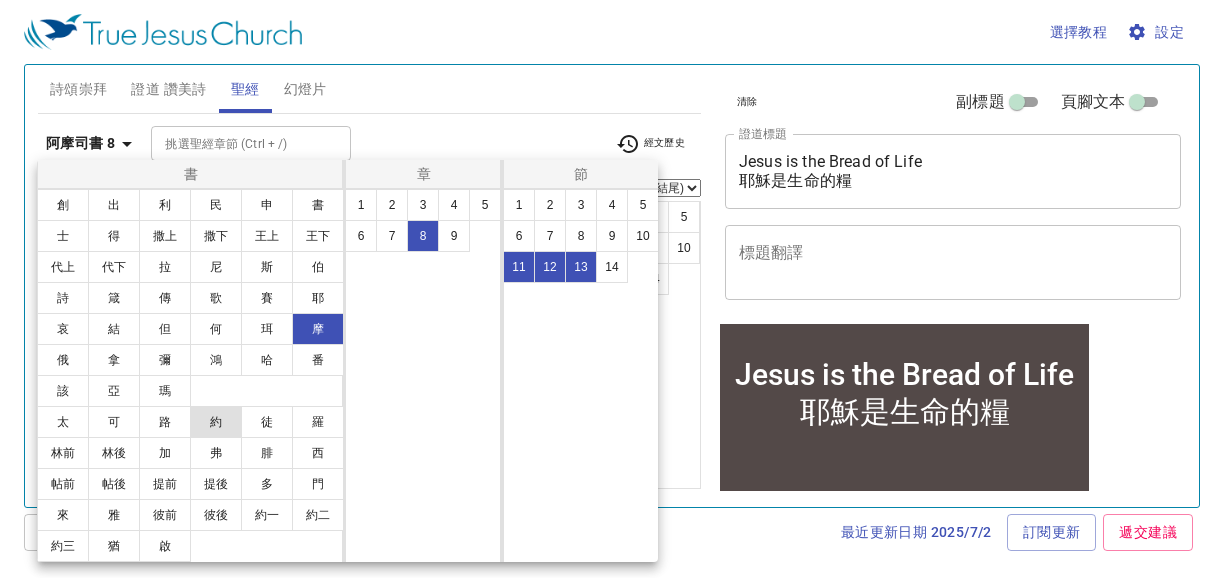 click on "約" at bounding box center (216, 422) 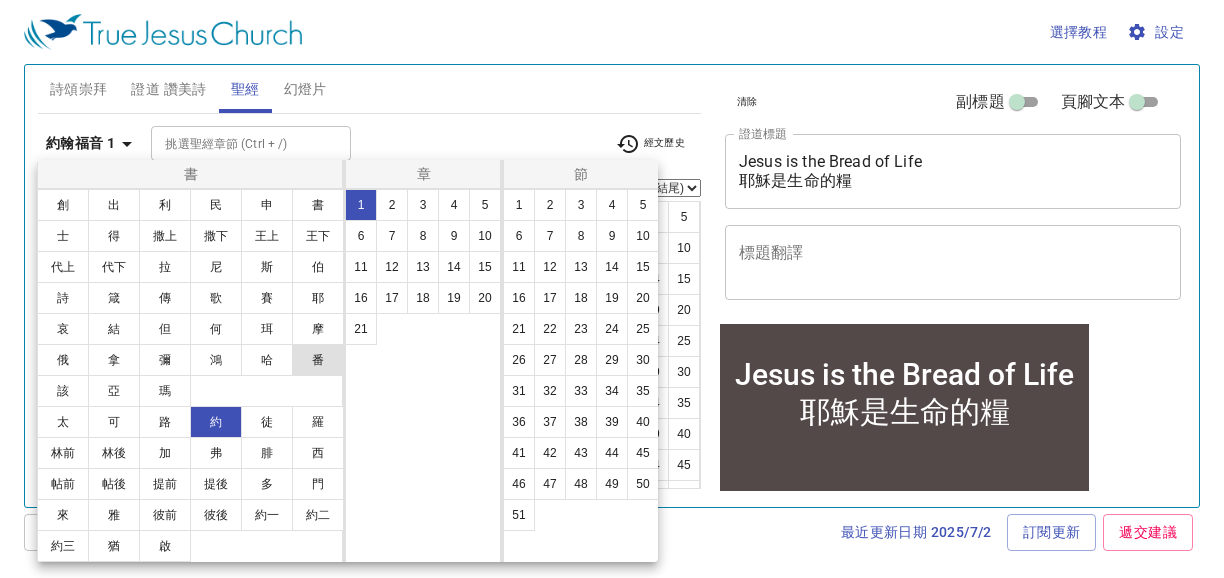 scroll, scrollTop: 0, scrollLeft: 0, axis: both 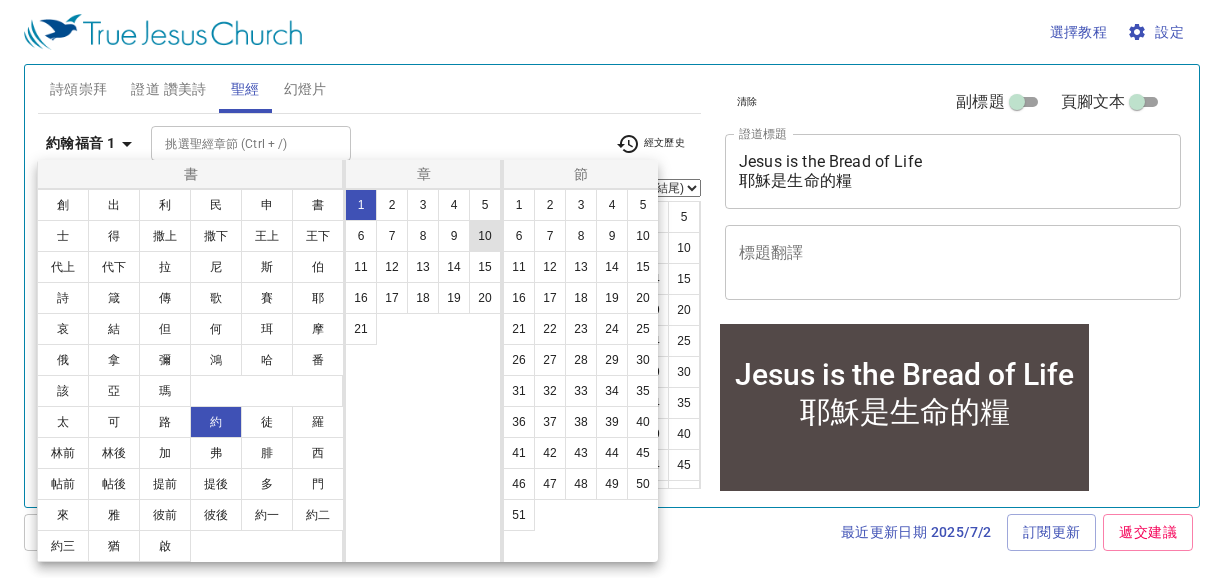 click on "10" at bounding box center [485, 236] 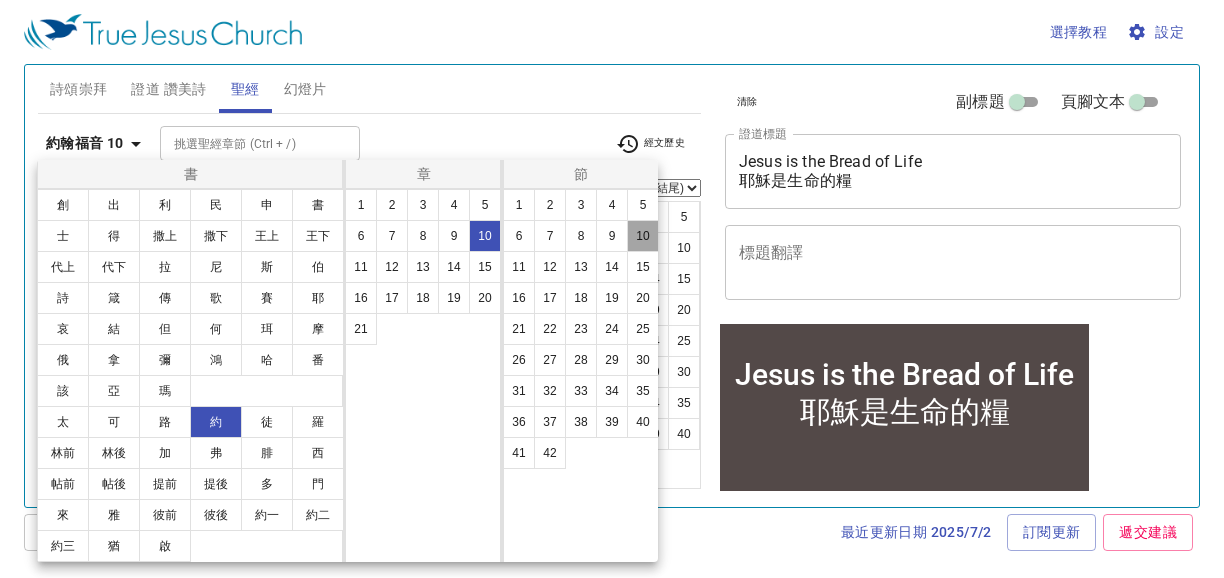 click on "10" at bounding box center [643, 236] 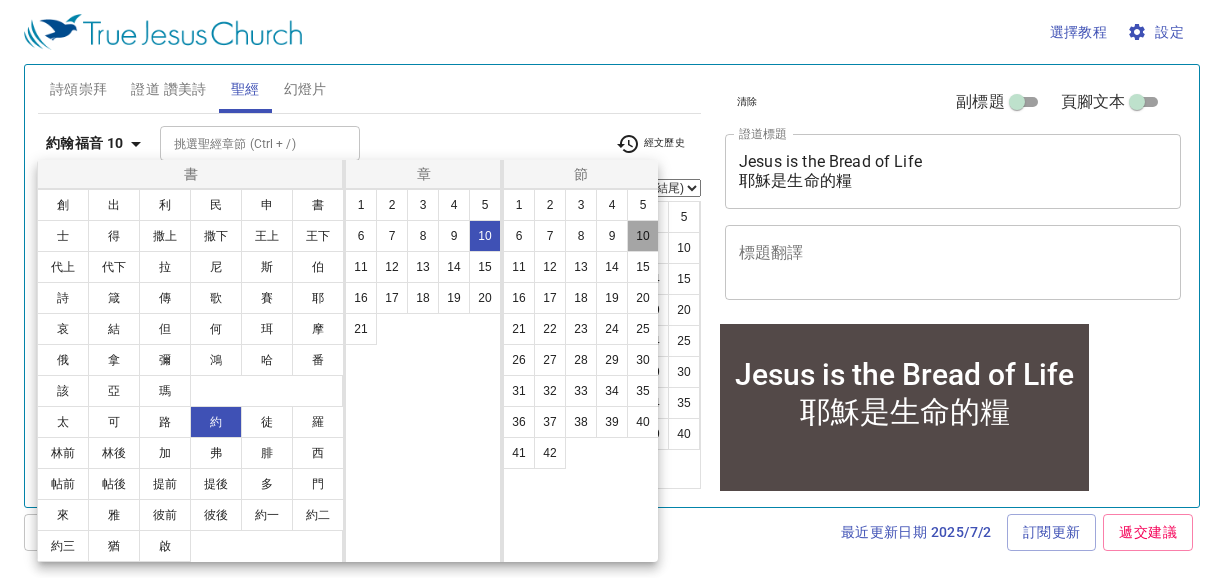 scroll, scrollTop: 626, scrollLeft: 0, axis: vertical 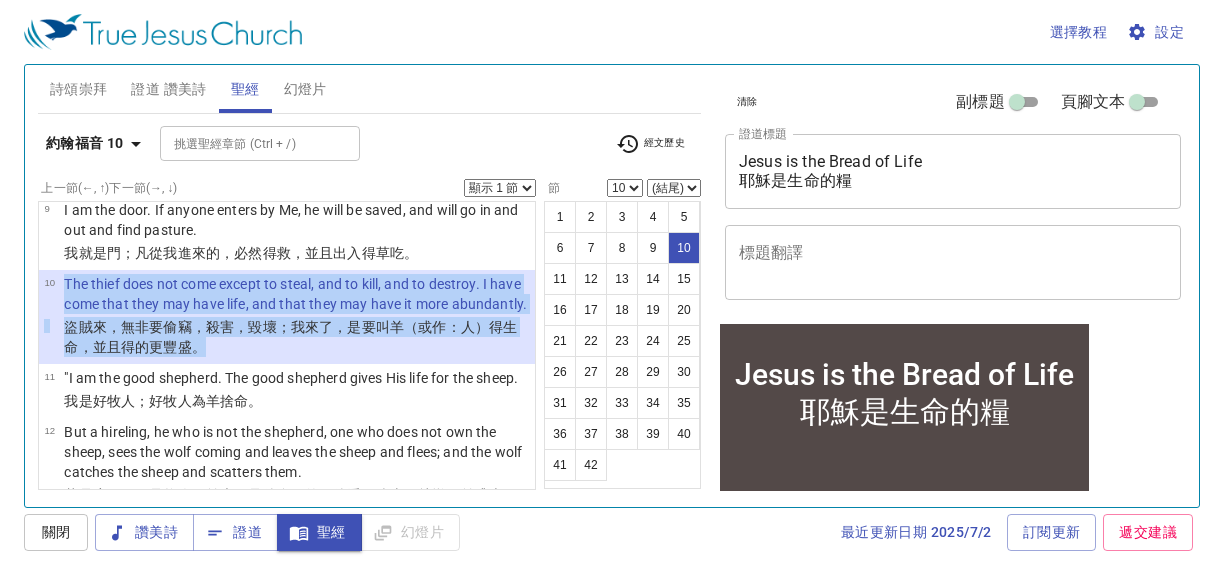 drag, startPoint x: 82, startPoint y: 304, endPoint x: 204, endPoint y: 385, distance: 146.44112 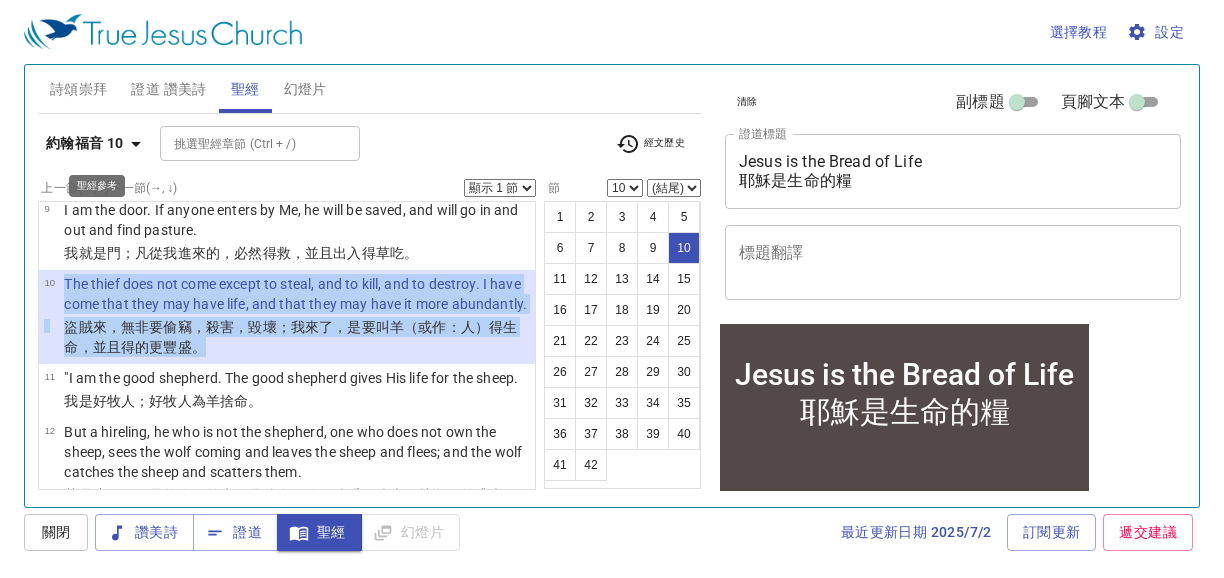 click 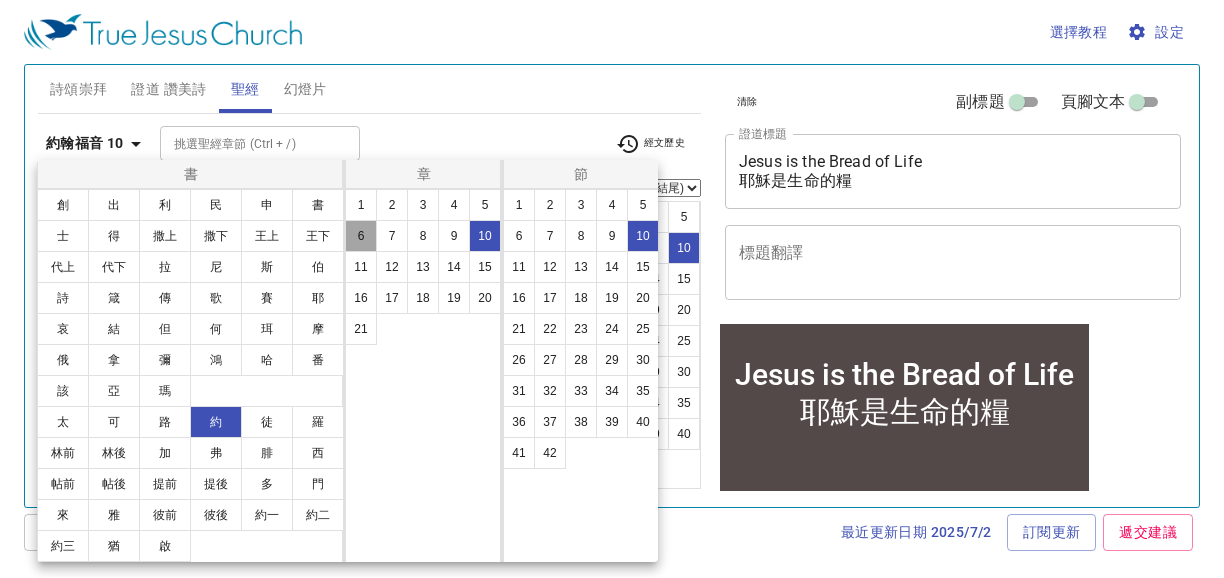 click on "6" at bounding box center [361, 236] 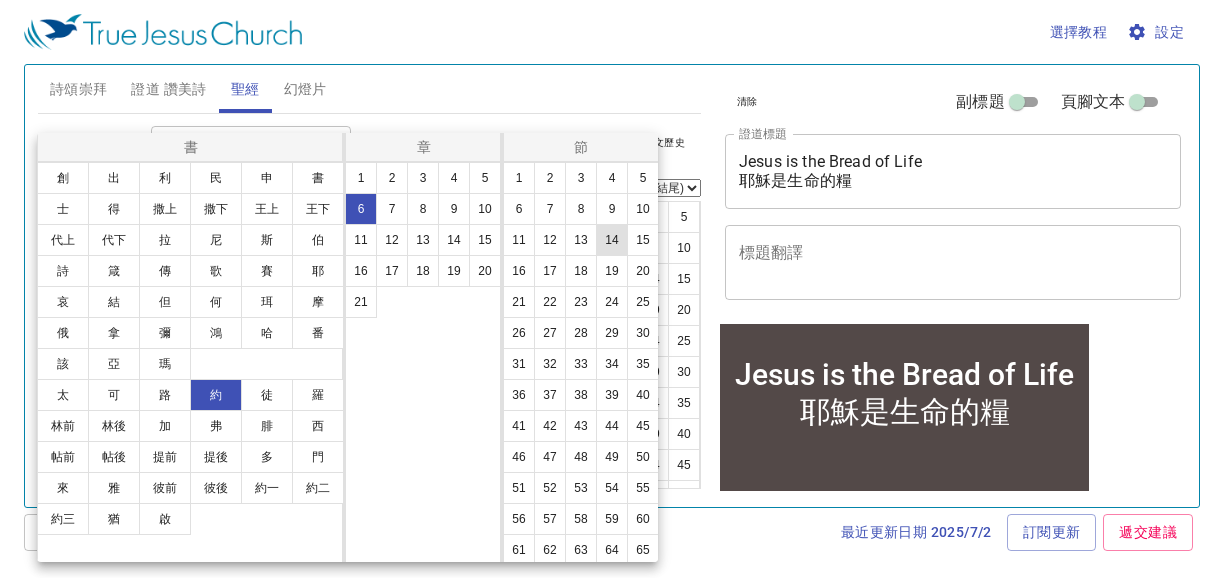 scroll, scrollTop: 0, scrollLeft: 0, axis: both 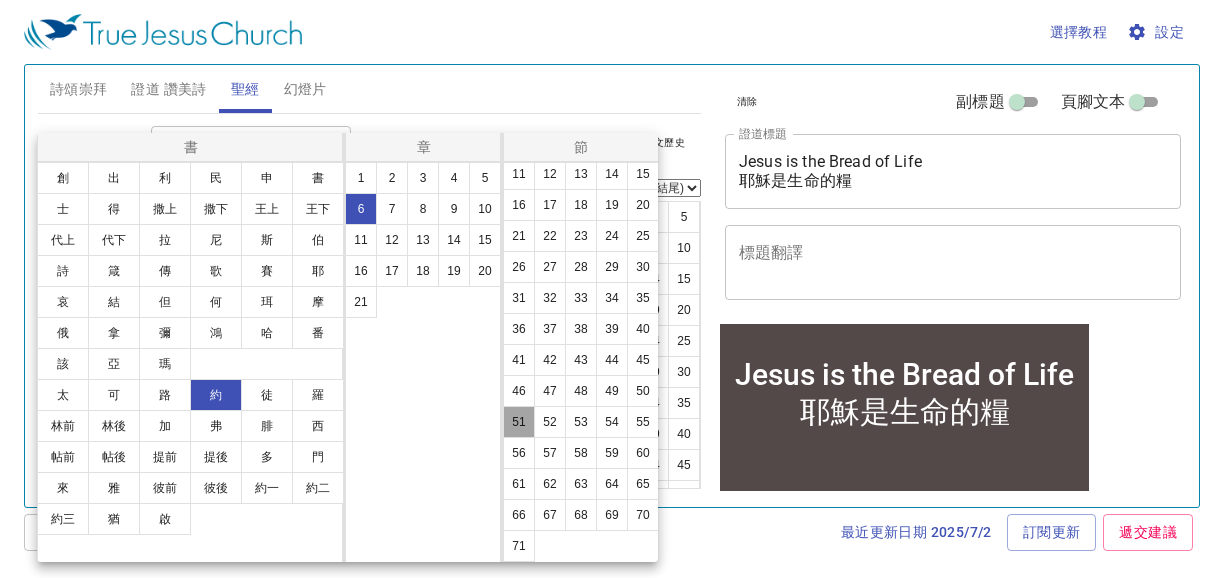 click on "51" at bounding box center [519, 422] 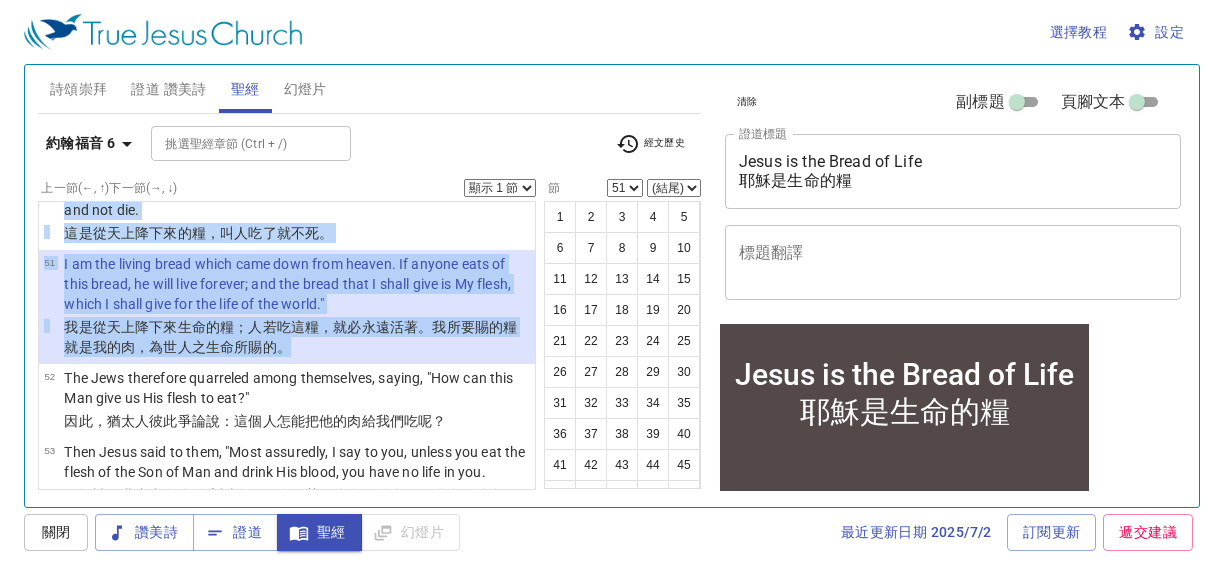 drag, startPoint x: 62, startPoint y: 226, endPoint x: 316, endPoint y: 391, distance: 302.88776 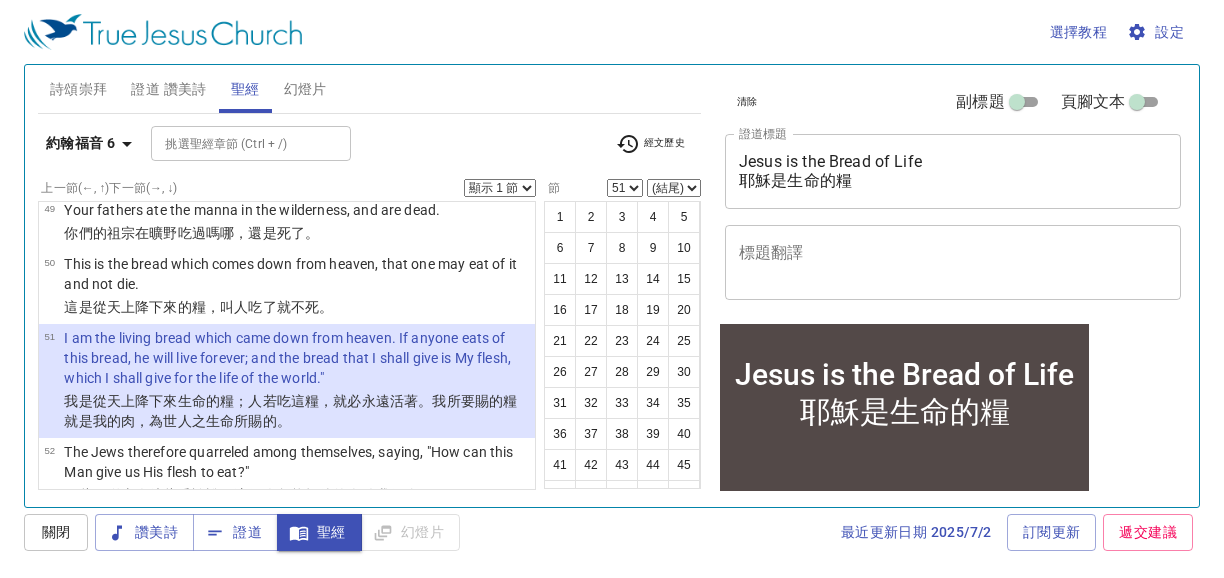 scroll, scrollTop: 3941, scrollLeft: 0, axis: vertical 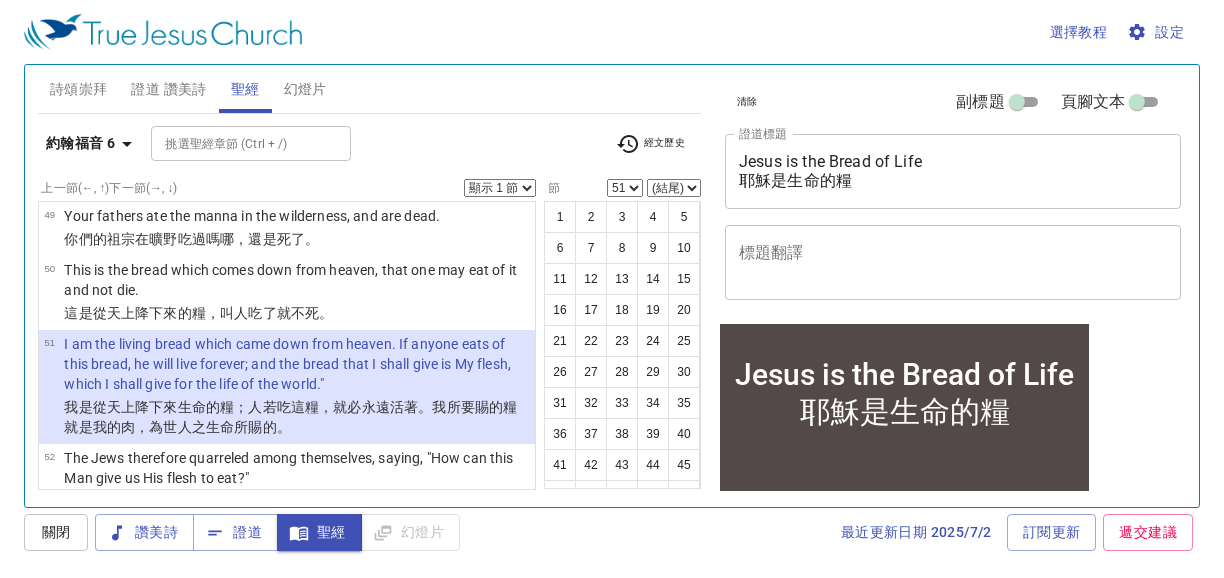 click on "選擇教程 設定 詩頌崇拜 證道 讚美詩 聖經 幻燈片 詩歌搜尋 詩歌搜尋   清除 播放音頻 刪除 405、你是否已禱告   1 1C 2 2C 3 3C 4 4C Piano 0.6x 0.7x 0.8x 0.9x 1x 1.1x 1.2x 1.3x 1.4x 1.5x 1.7x 2x 詩歌搜尋 詩歌搜尋   清除 播放音頻 證道還未選讚美詩 約翰福音 6 挑選聖經章節 (Ctrl + /) 挑選聖經章節 (Ctrl + /)   經文歷史   上一節  (←, ↑)     下一節  (→, ↓) 顯示 1 節 顯示 2 節 顯示 3 節 顯示 4 節 顯示 5 節 1 After these things Jesus went over the Sea of Galilee, which is the Sea of [LOCATION].   這事 以後 ，耶穌 渡 過 加利利 海 ，就是提比哩亞海 。 2 Then a great multitude followed Him, because they saw His signs which He performed on those who were diseased.   有許多人 因為 看見 他在 病人 身上所行的 神 蹟，就跟隨 他 。 3 And Jesus went up on the mountain, and there He sat with His disciples.   耶穌 上了 山 ，和 門徒 一同 坐在 那裡 4" at bounding box center (612, 289) 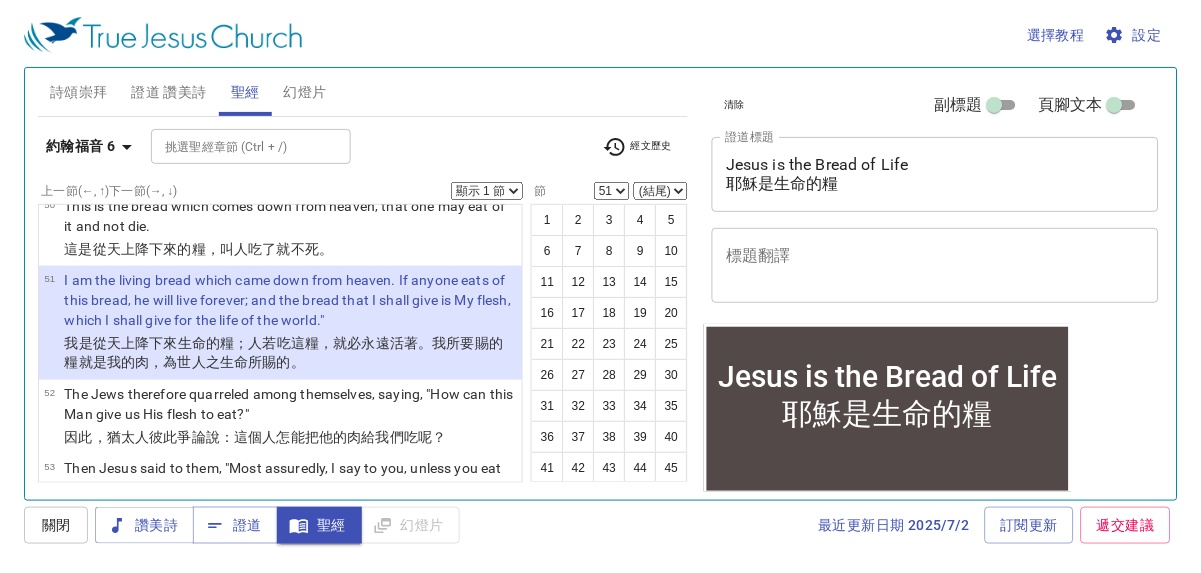 scroll, scrollTop: 4088, scrollLeft: 0, axis: vertical 